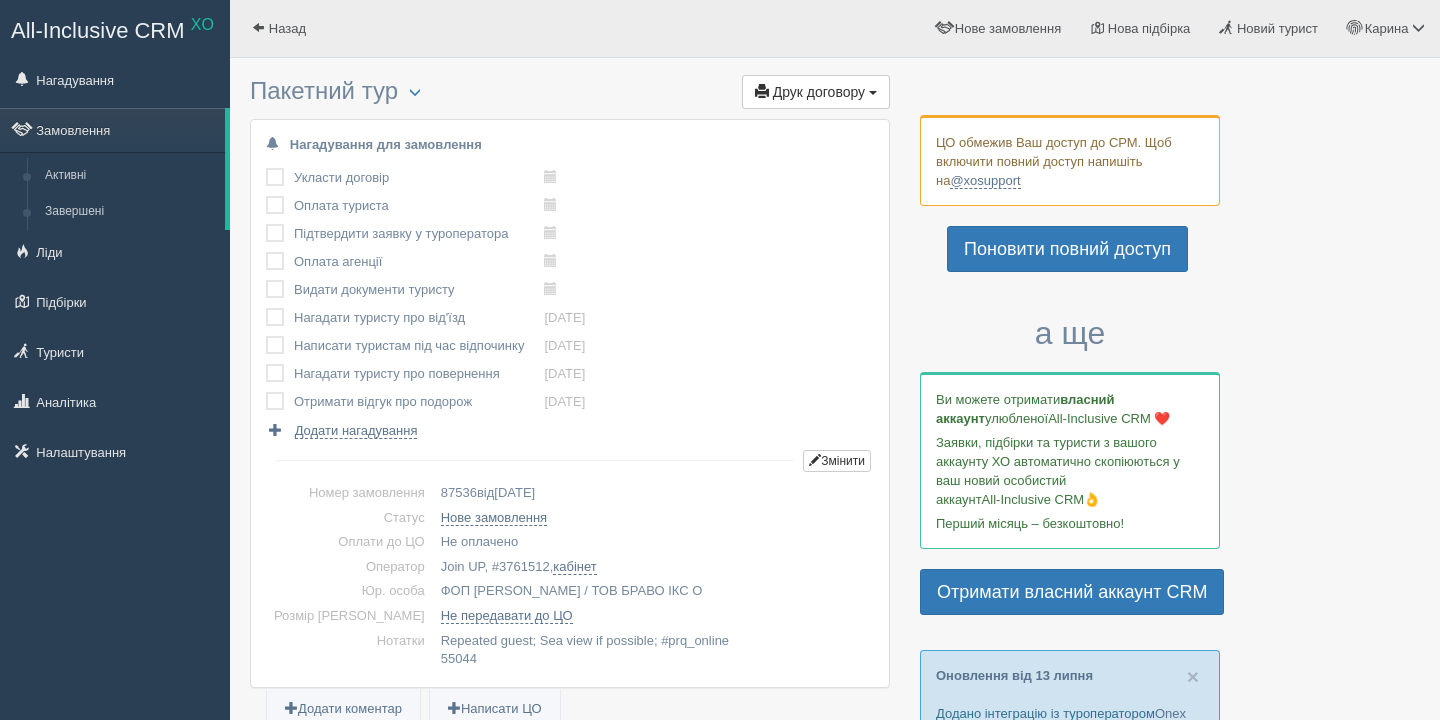 scroll, scrollTop: 0, scrollLeft: 0, axis: both 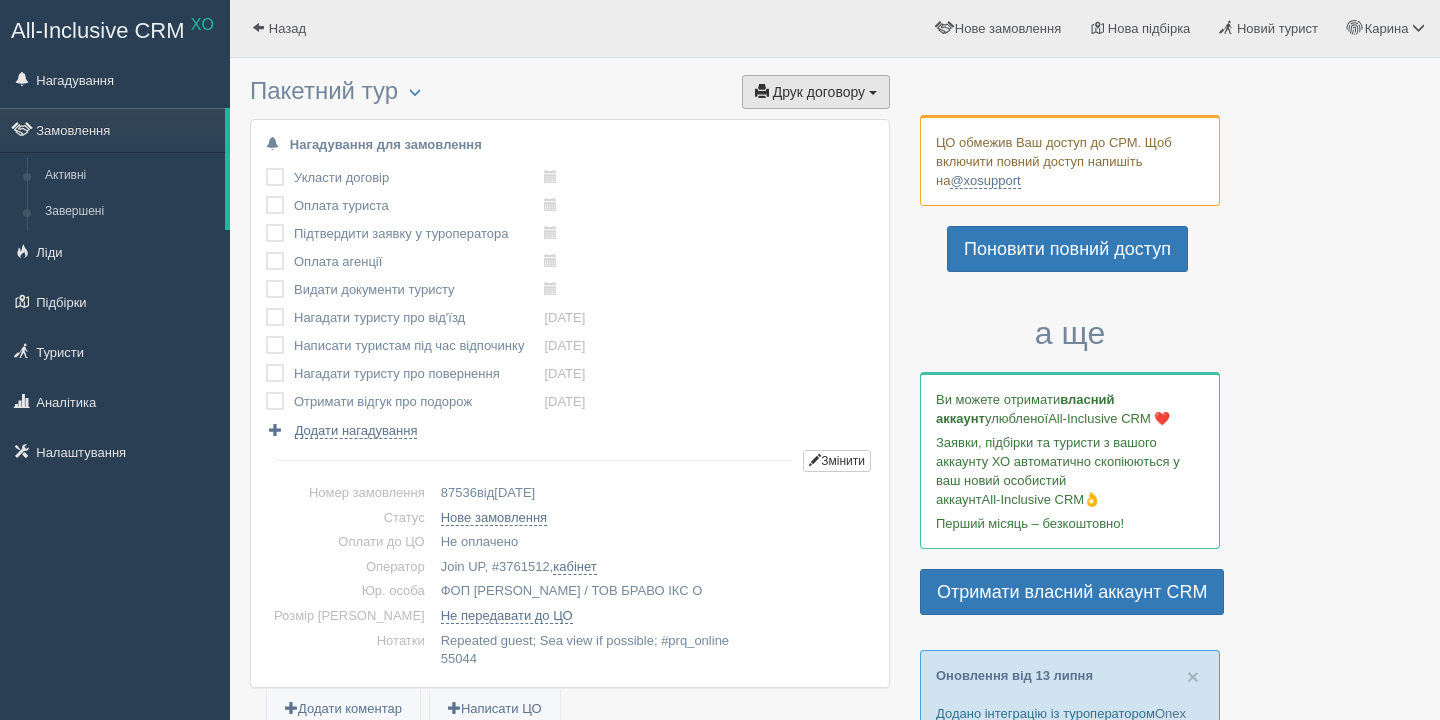 click on "Друк договору
Друк" at bounding box center [816, 92] 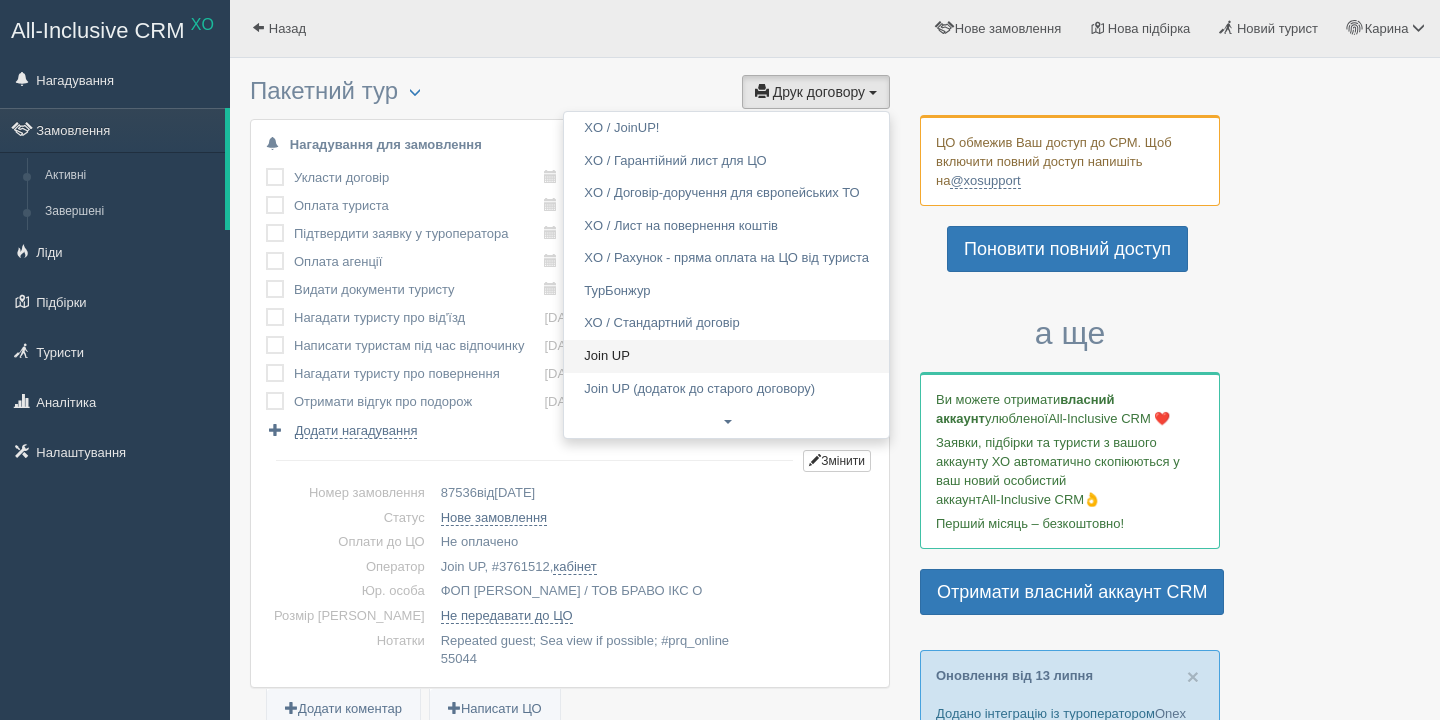 click on "Join UP" at bounding box center (726, 356) 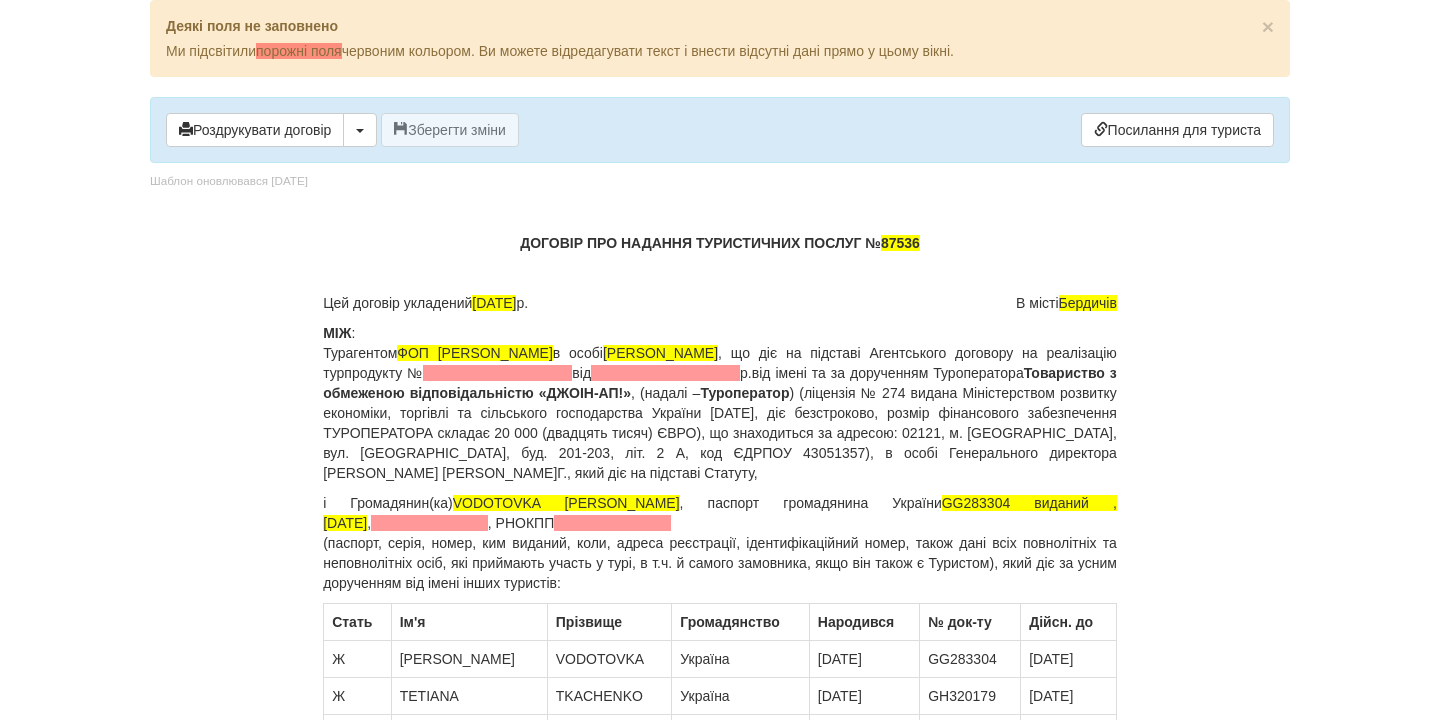 scroll, scrollTop: 0, scrollLeft: 0, axis: both 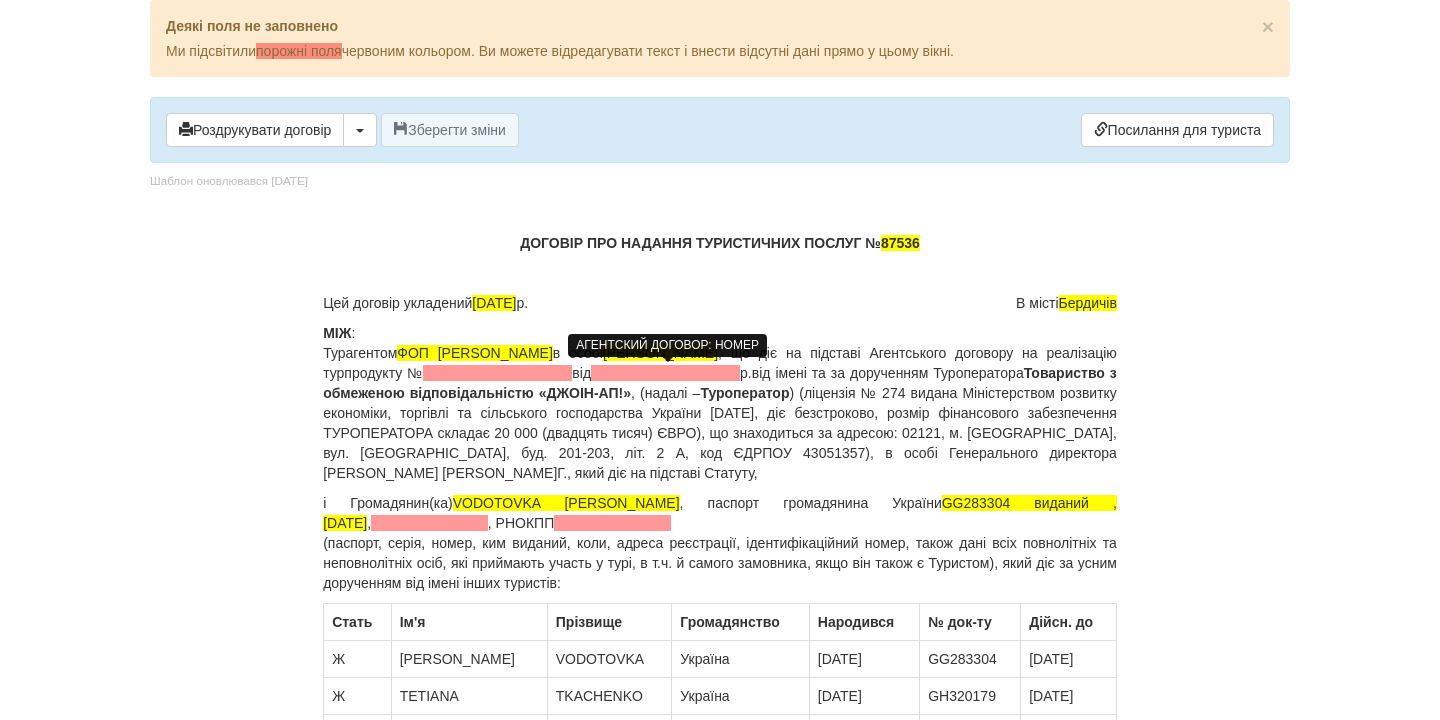 click at bounding box center [497, 373] 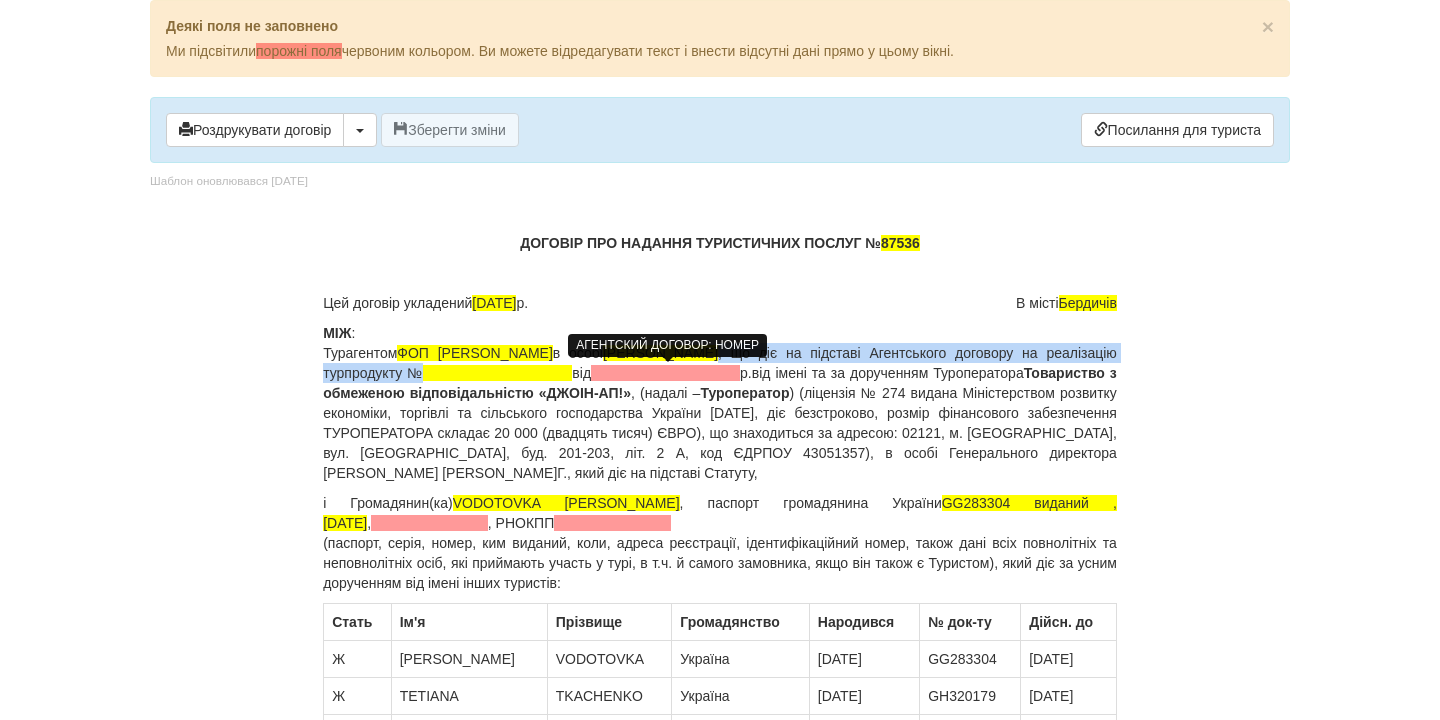 type 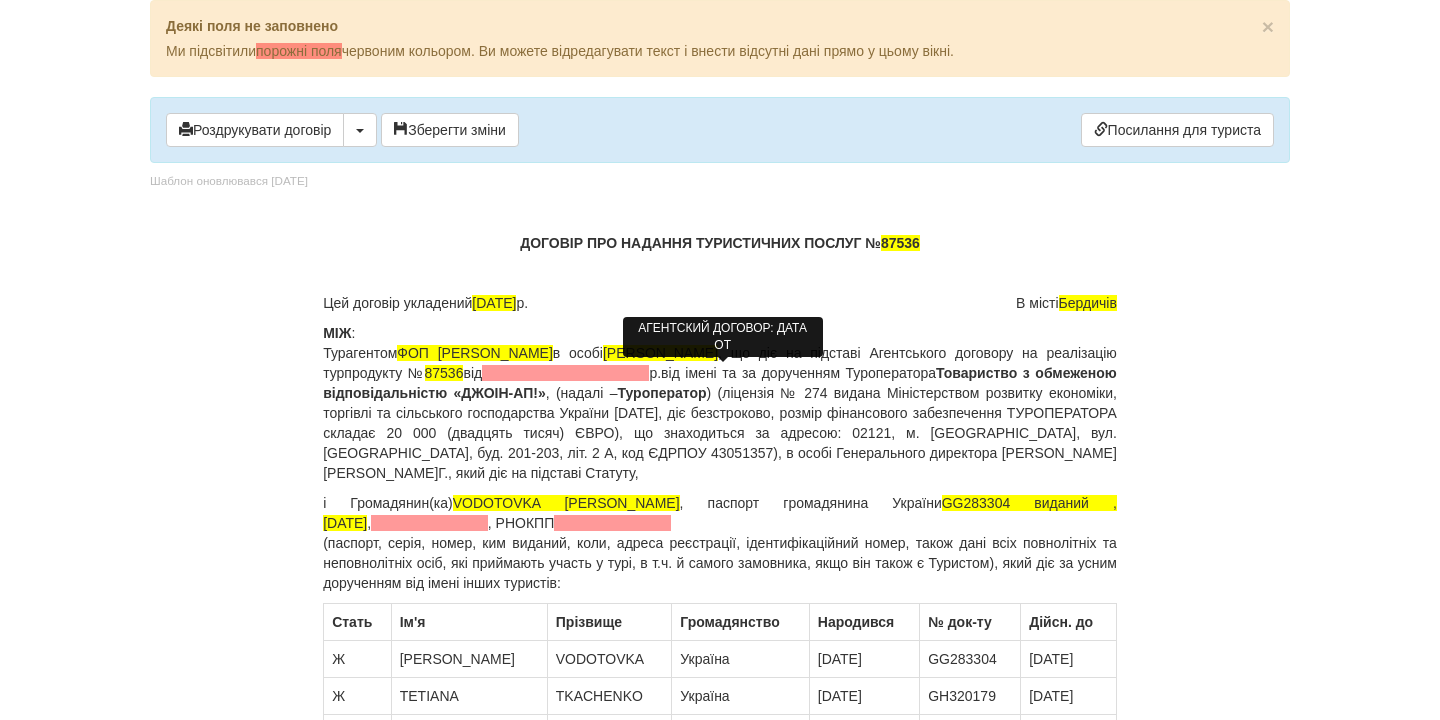 click at bounding box center (565, 373) 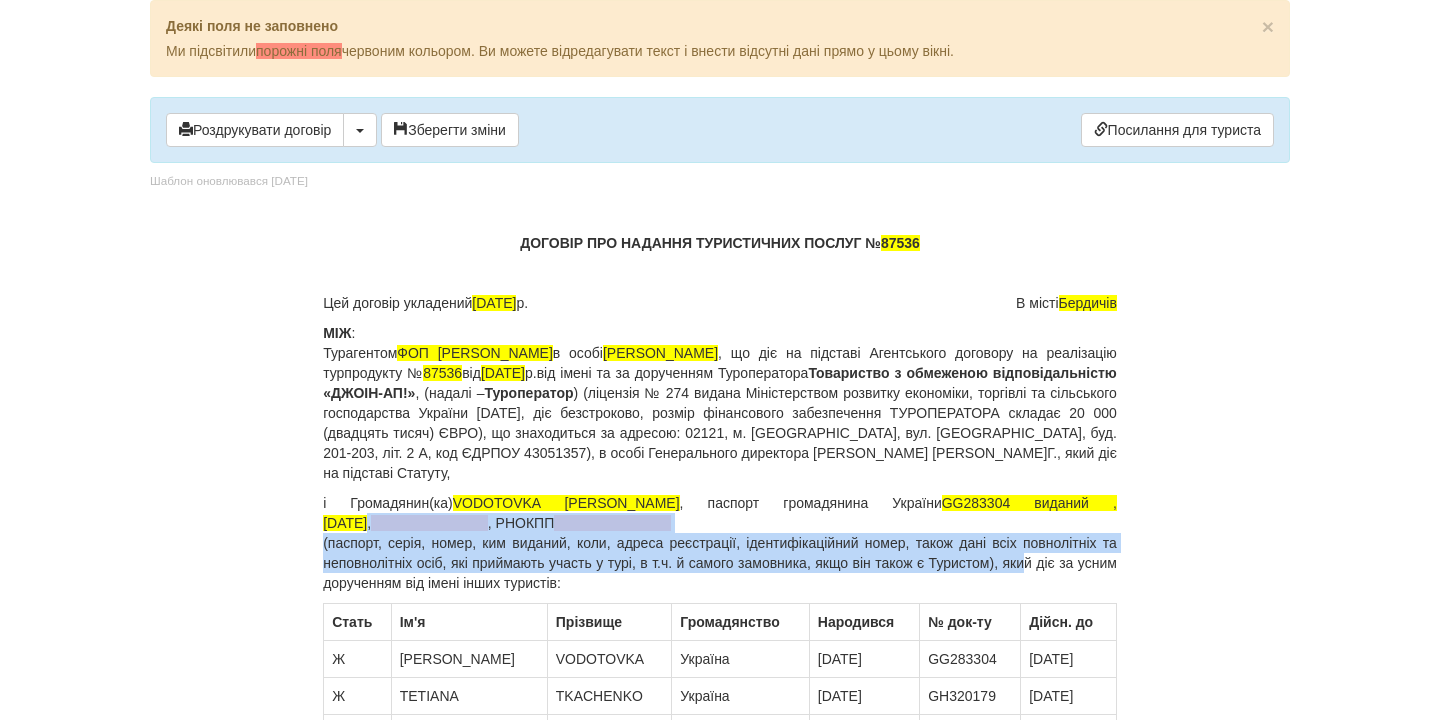 drag, startPoint x: 1111, startPoint y: 504, endPoint x: 1051, endPoint y: 556, distance: 79.397736 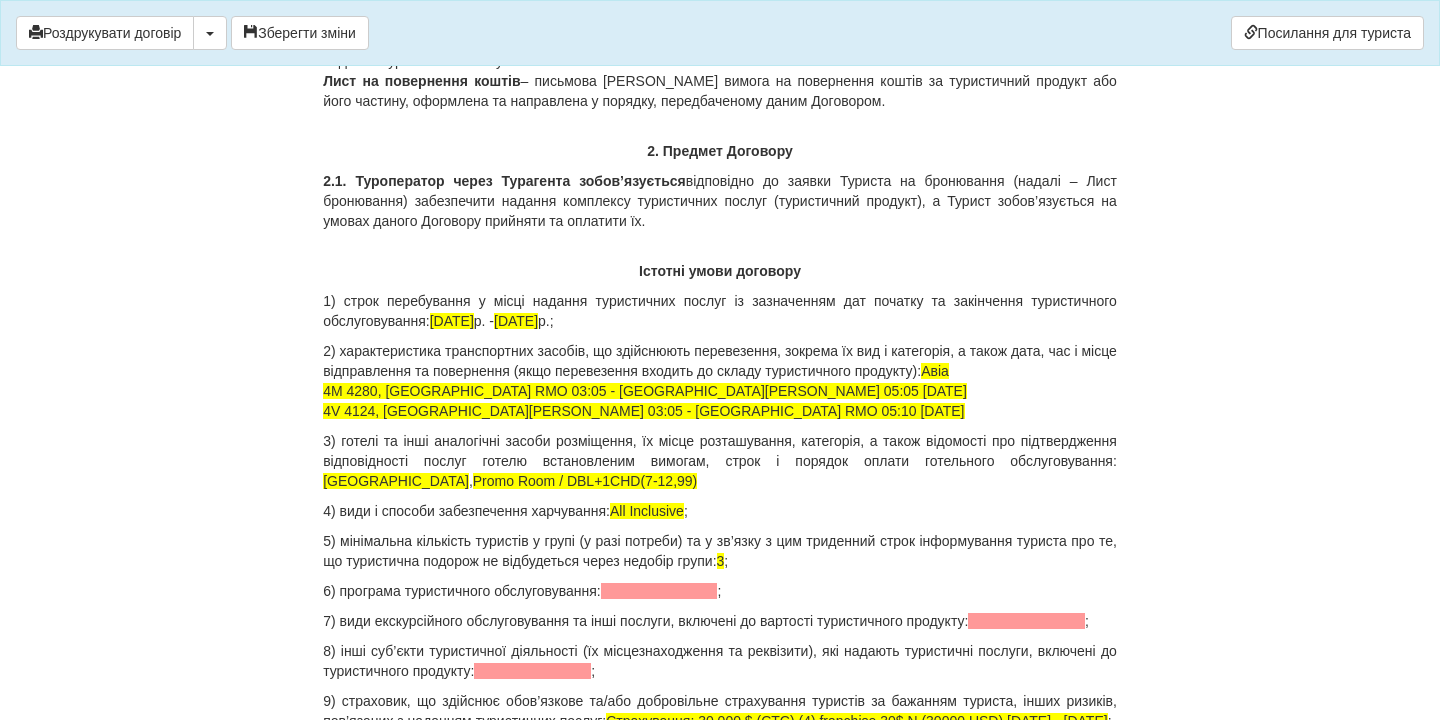 scroll, scrollTop: 1854, scrollLeft: 0, axis: vertical 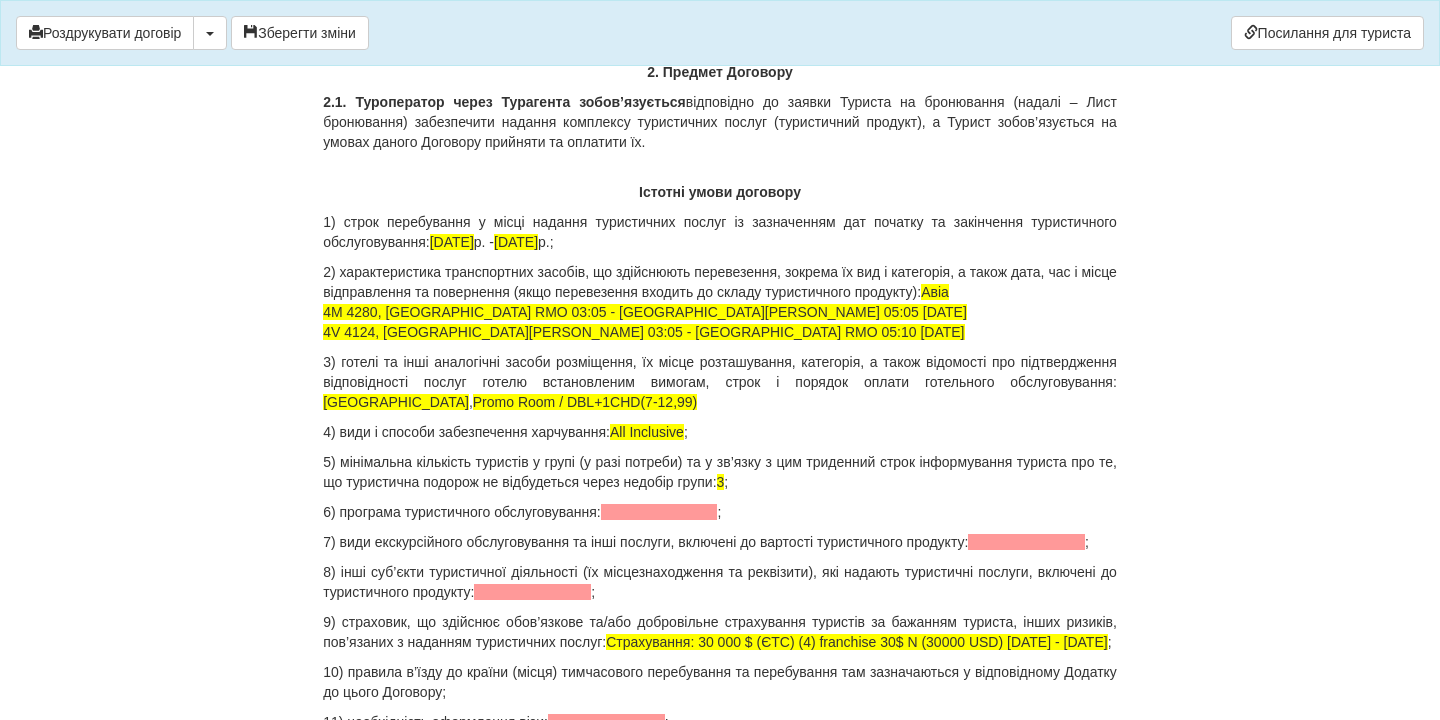 click at bounding box center (659, 512) 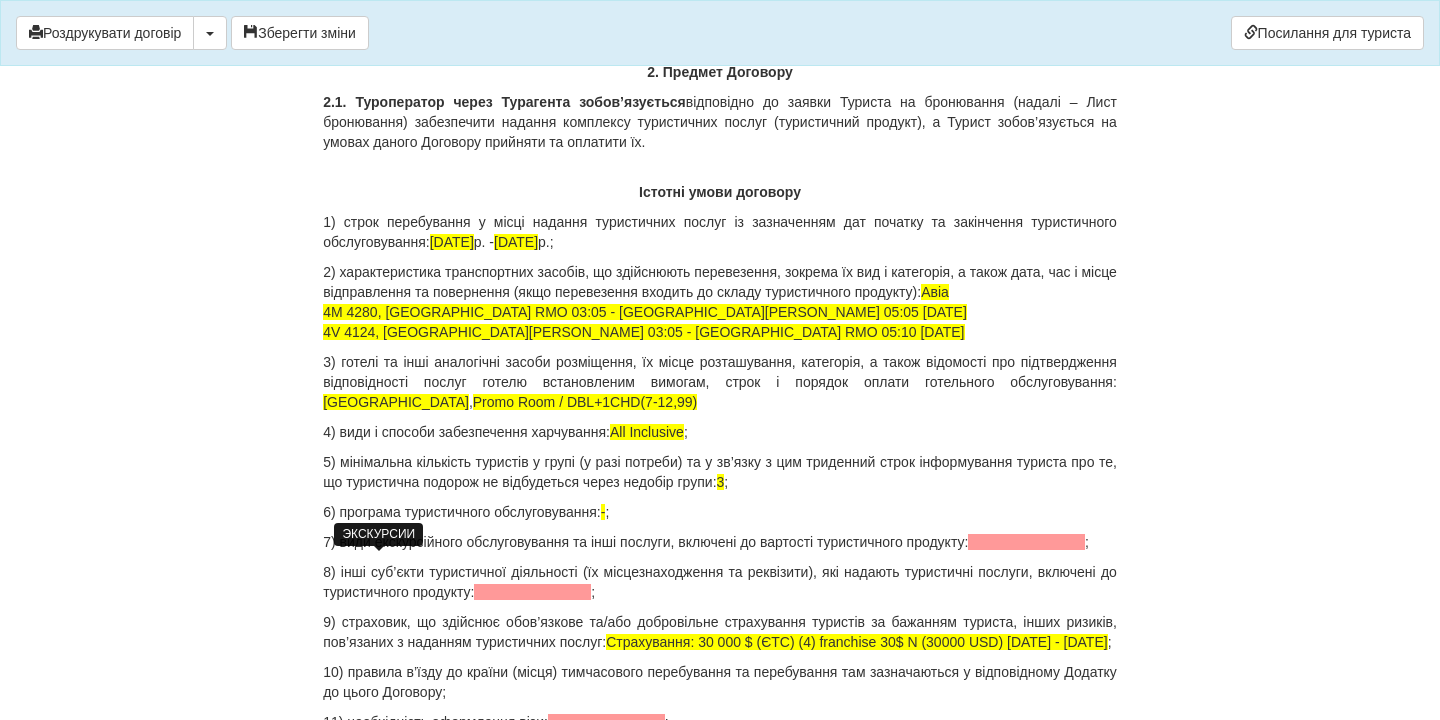 click at bounding box center [1026, 542] 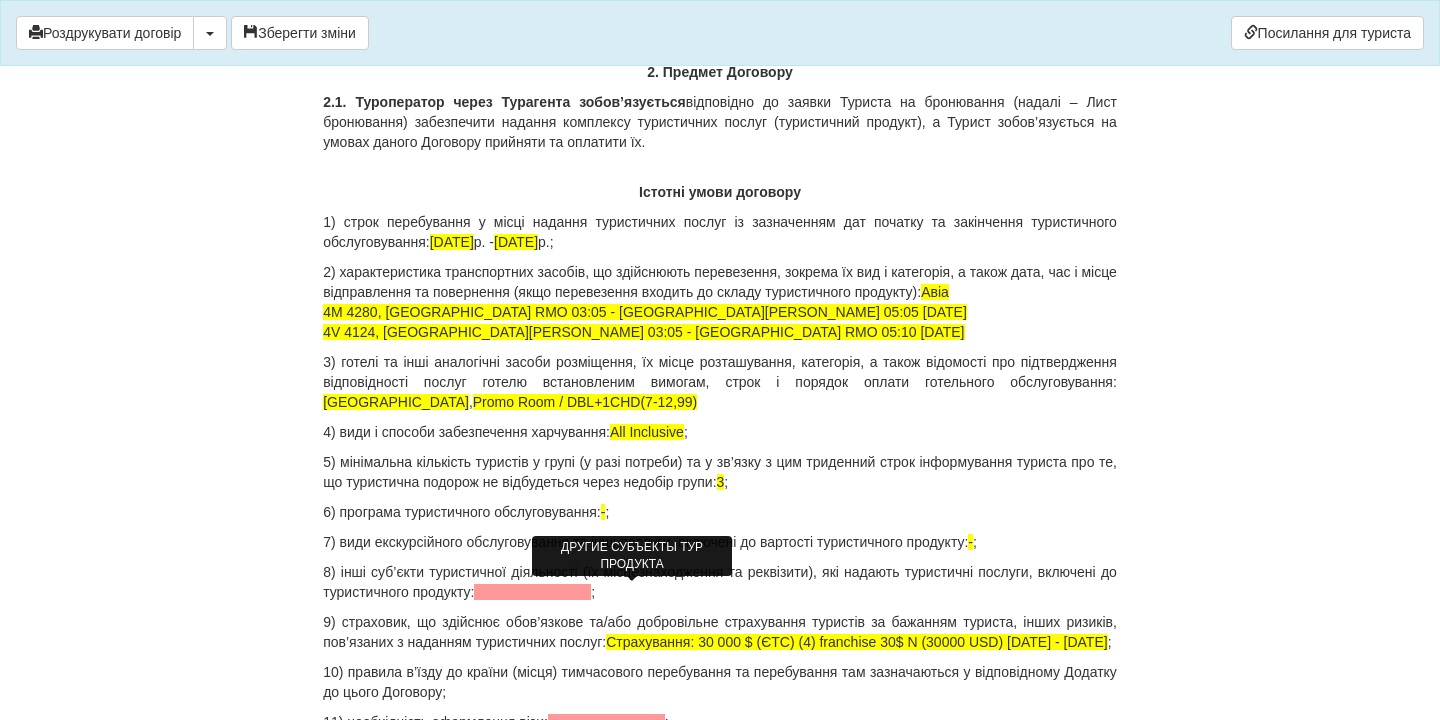click at bounding box center [532, 592] 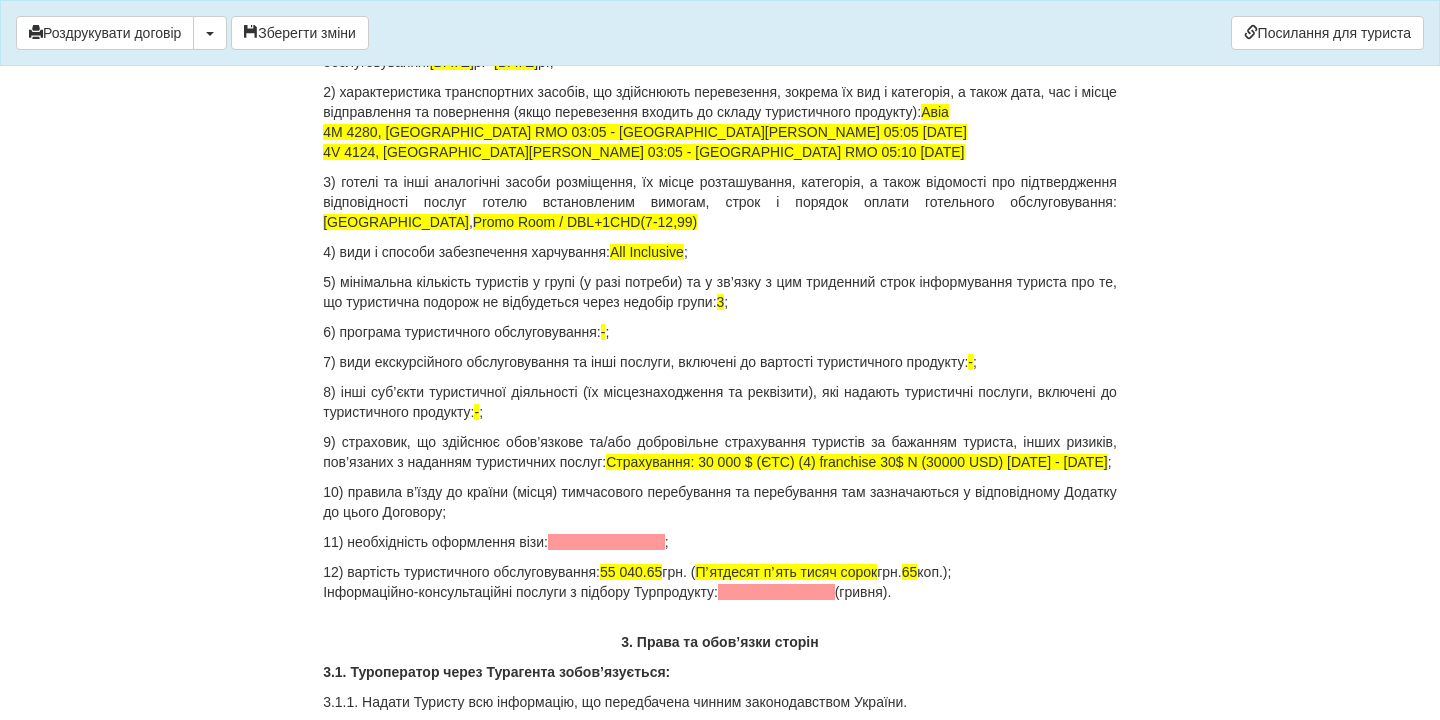 scroll, scrollTop: 2071, scrollLeft: 0, axis: vertical 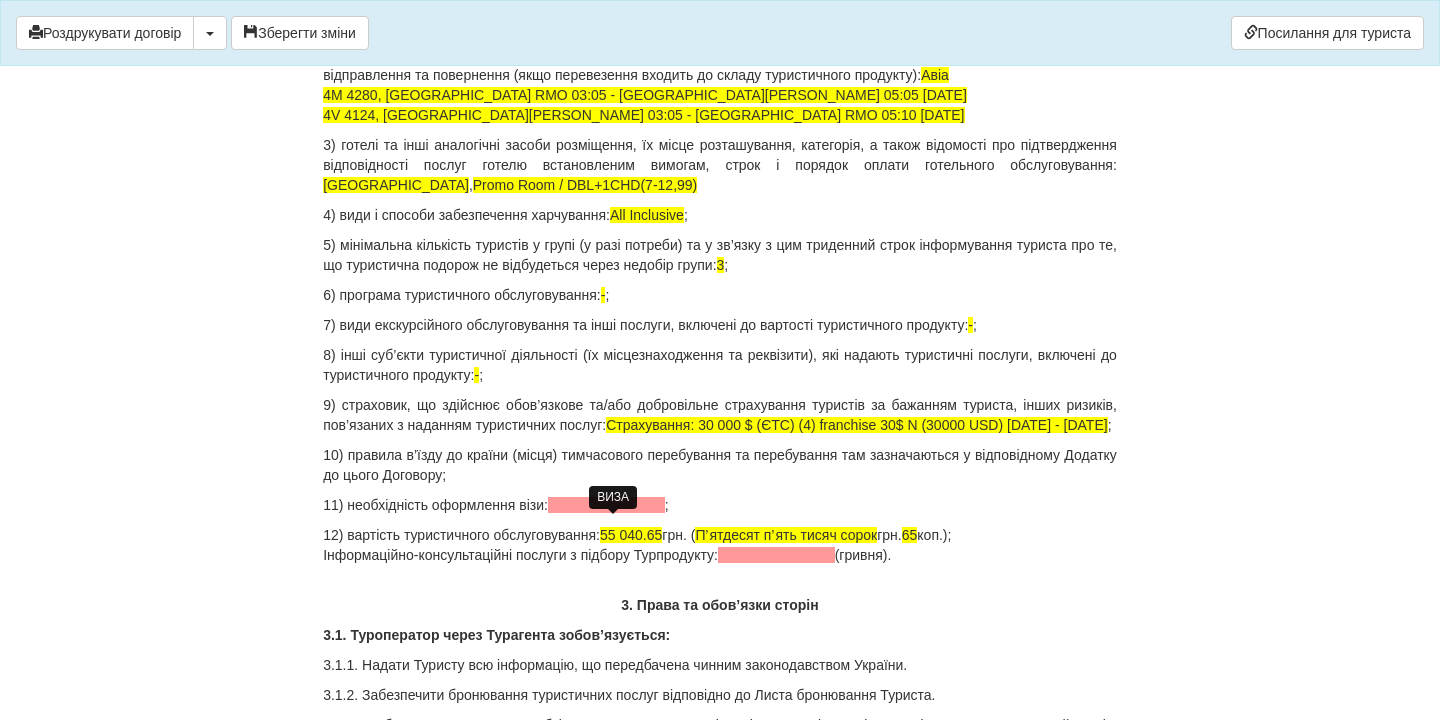 click at bounding box center [606, 505] 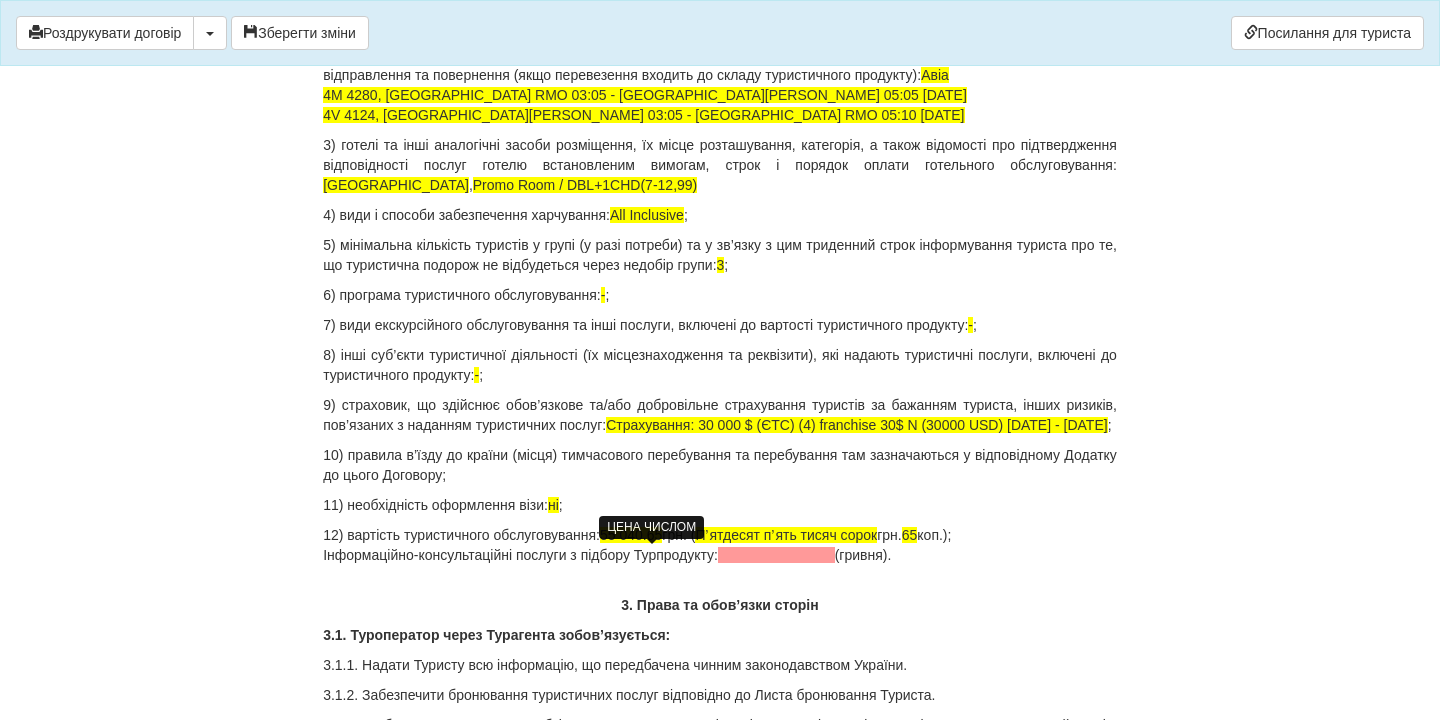 click on "55 040.65" at bounding box center (631, 535) 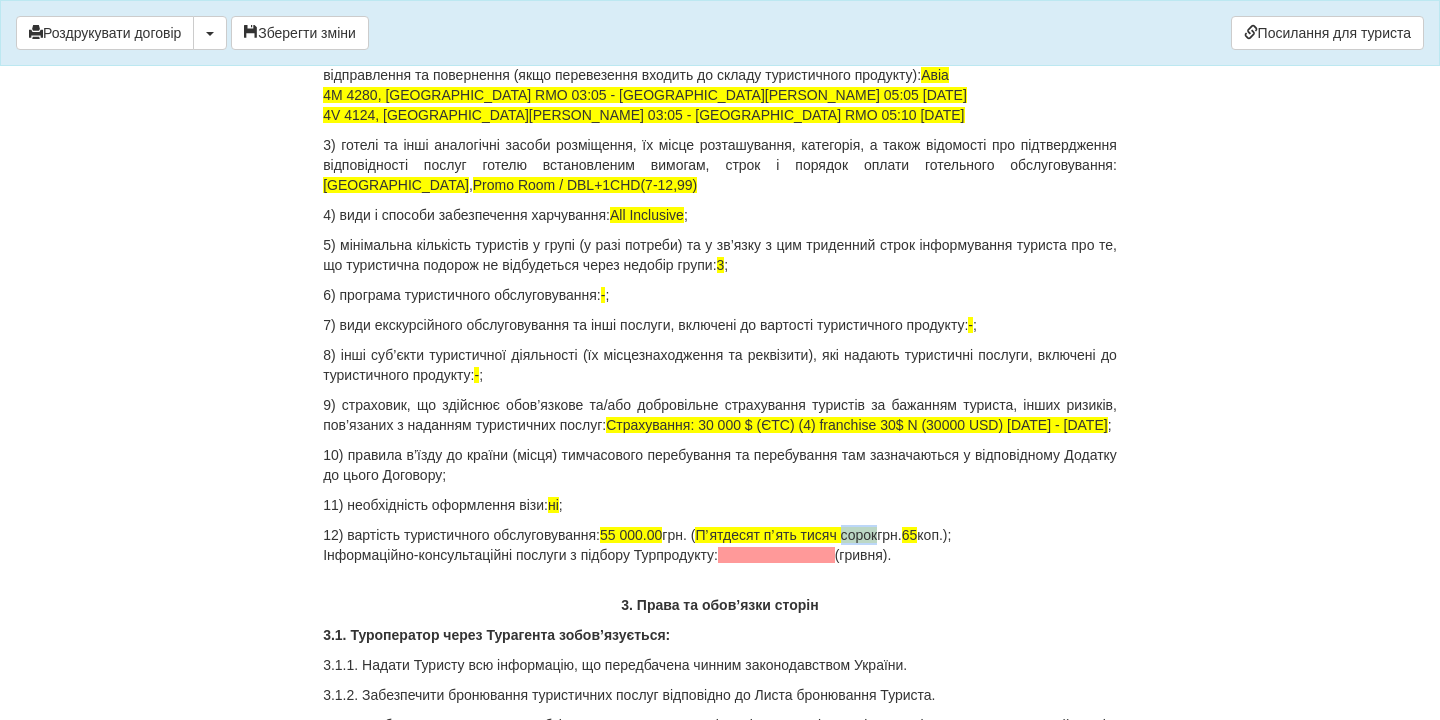 drag, startPoint x: 875, startPoint y: 557, endPoint x: 913, endPoint y: 559, distance: 38.052597 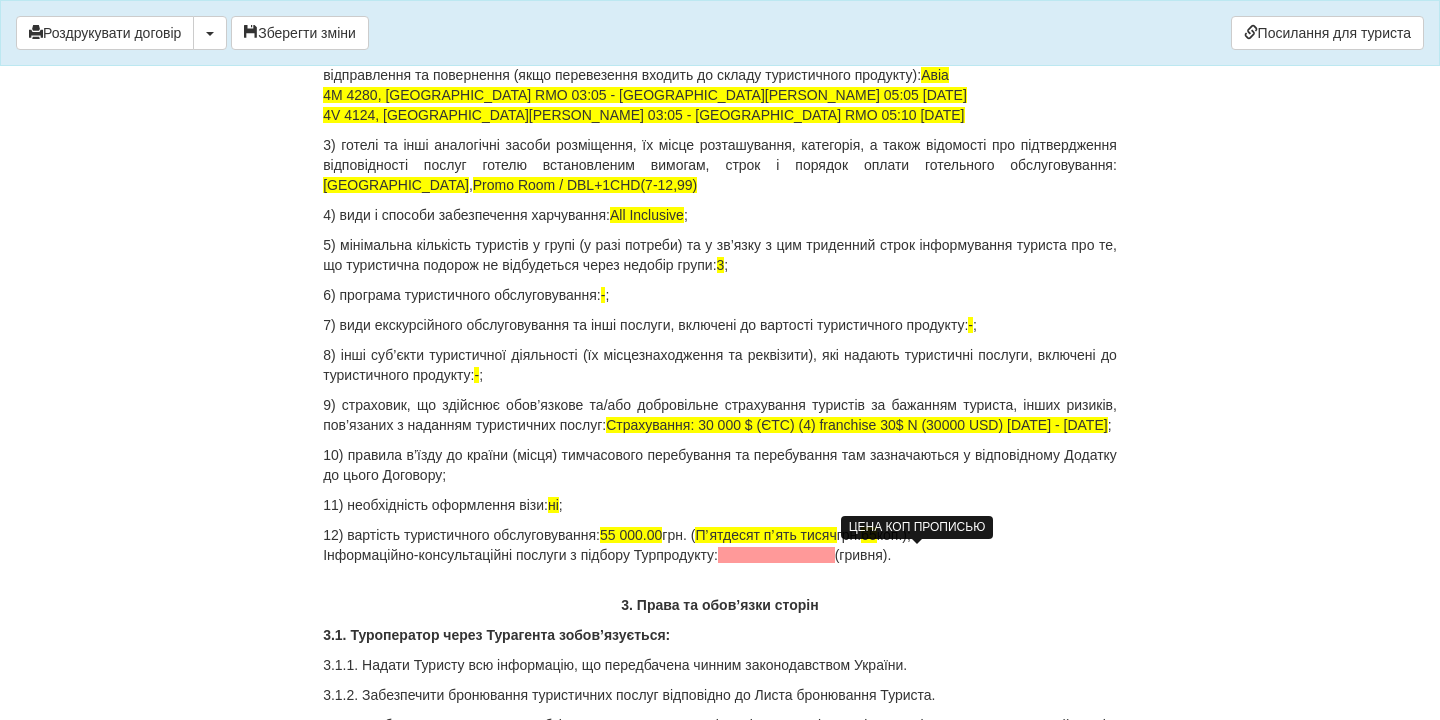 click on "65" at bounding box center (869, 535) 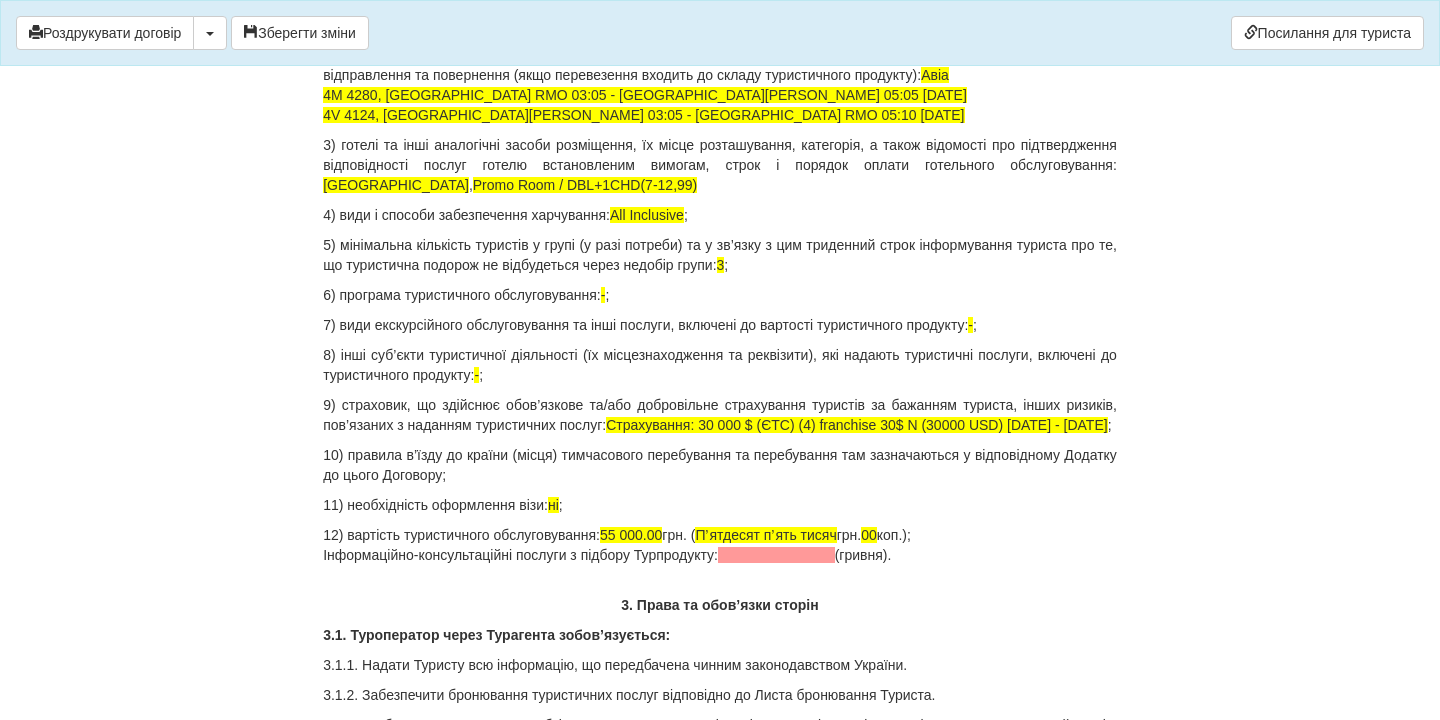 click on "12) вартість туристичного обслуговування:  55 000.00  грн. ( Пʼятдесят пʼять тисяч   грн.  00  коп.);
Інформаційно-консультаційні послуги з підбору Турпродукту:                                  (гривня)." at bounding box center (720, 545) 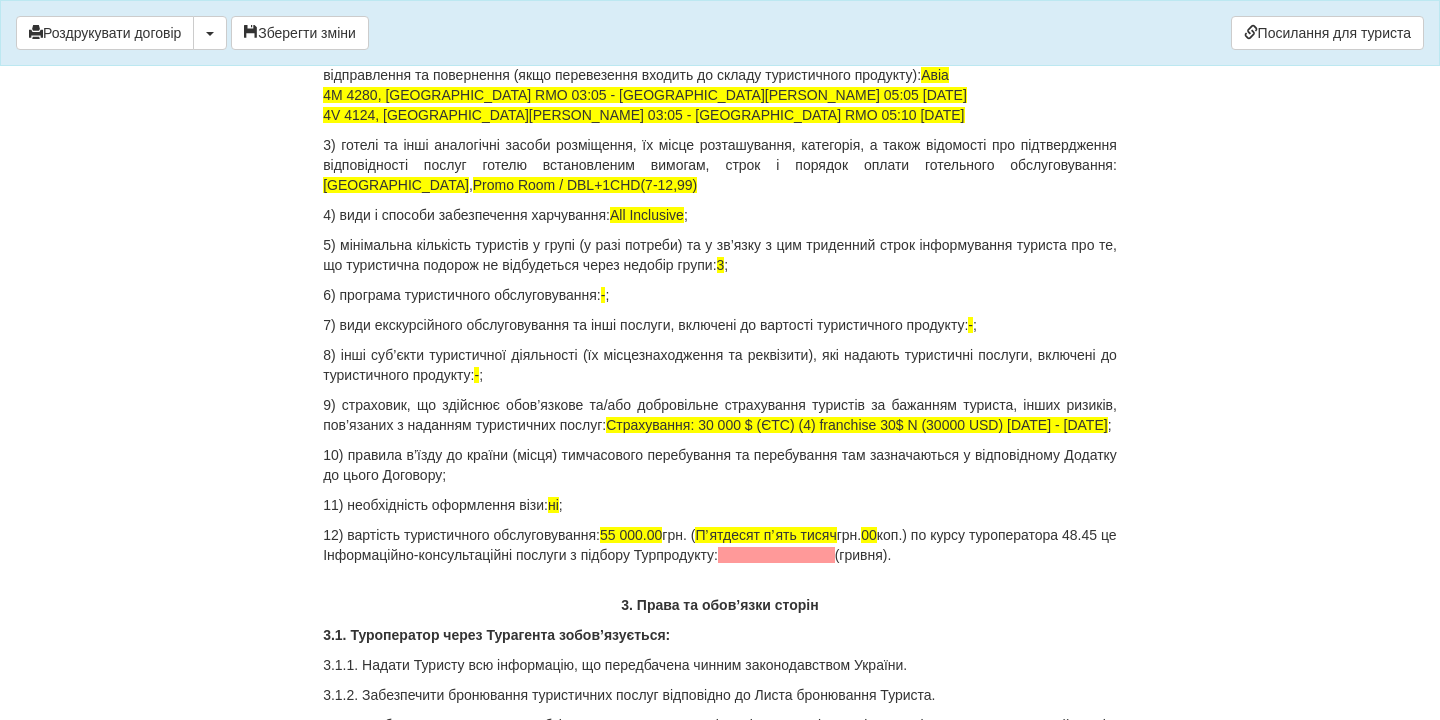 drag, startPoint x: 937, startPoint y: 596, endPoint x: 316, endPoint y: 599, distance: 621.00726 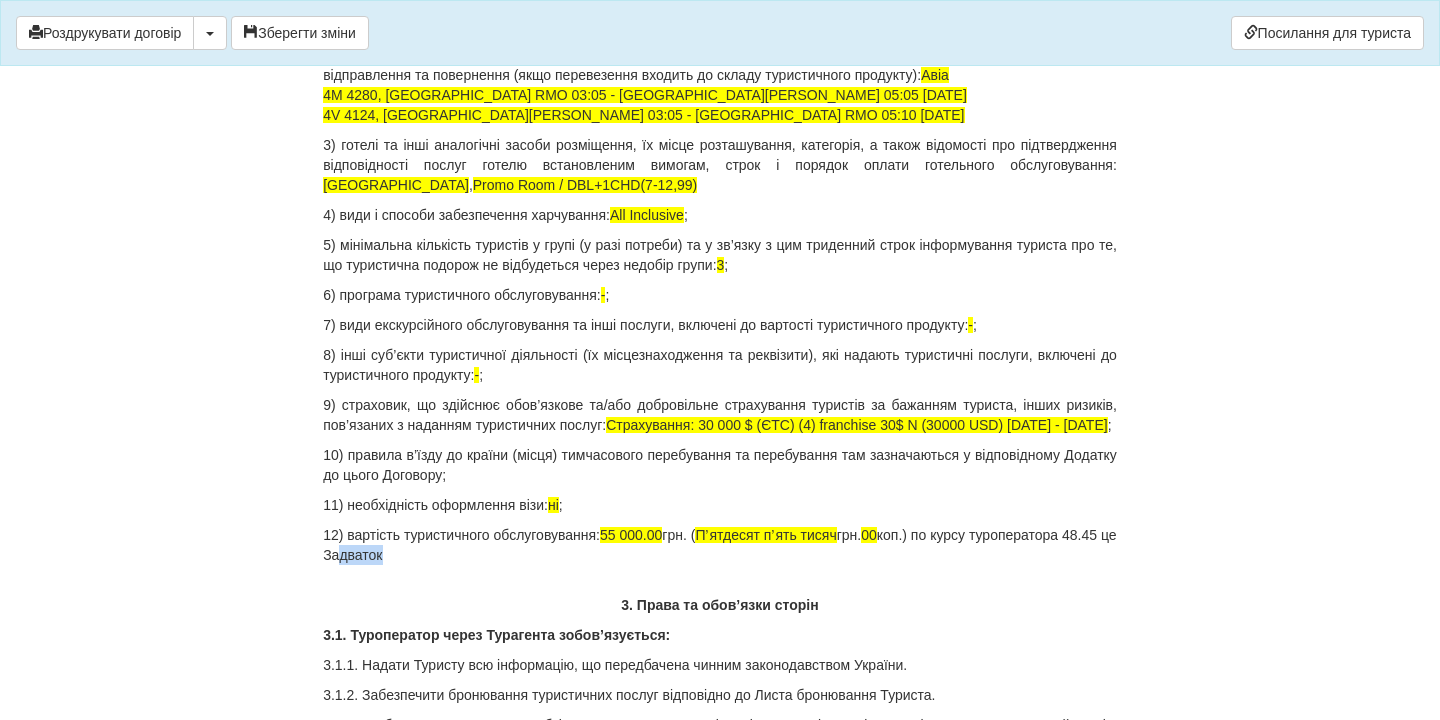 drag, startPoint x: 393, startPoint y: 597, endPoint x: 339, endPoint y: 599, distance: 54.037025 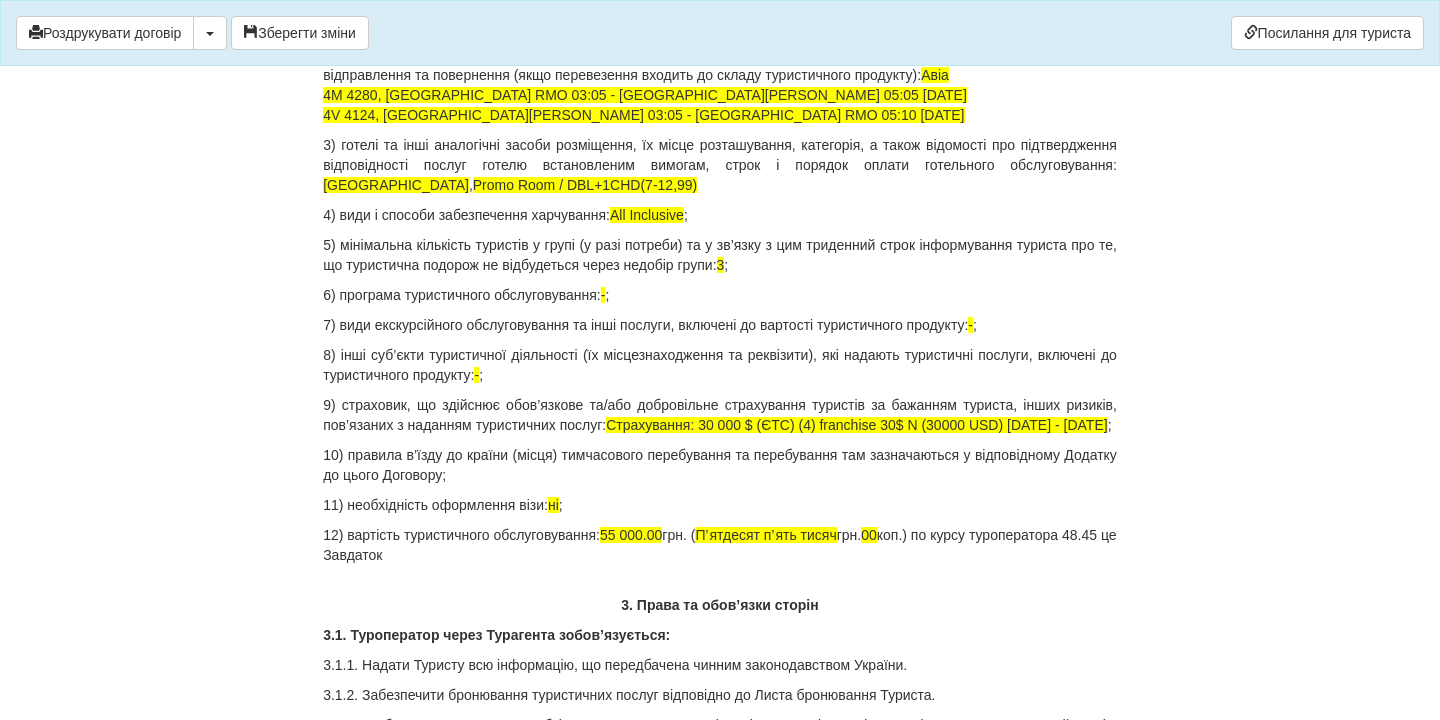 click on "12) вартість туристичного обслуговування:  55 000.00  грн. ( Пʼятдесят пʼять тисяч   грн.  00  коп.) по курсу туроператора 48.45 це Завдаток" at bounding box center (720, 545) 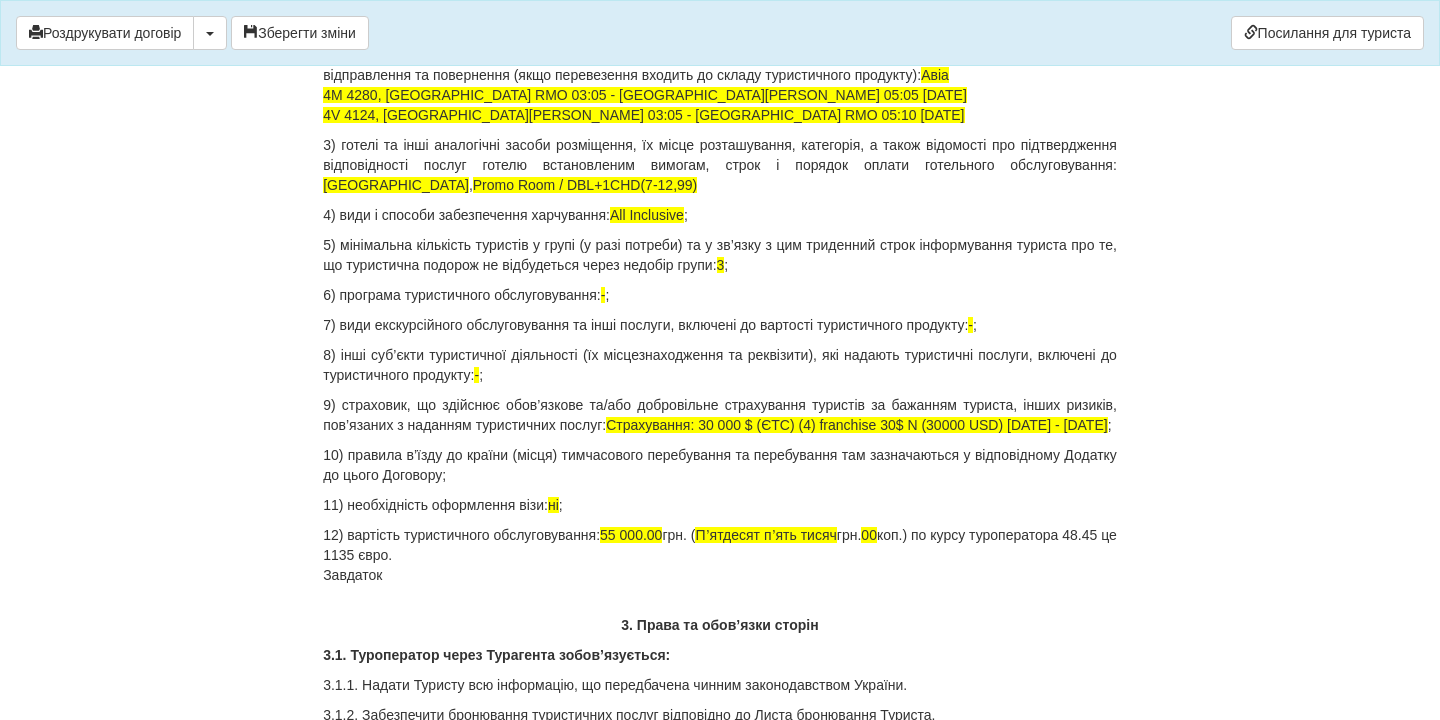 click on "12) вартість туристичного обслуговування:  55 000.00  грн. ( Пʼятдесят пʼять тисяч   грн.  00  коп.) по курсу туроператора 48.45 це 1135 євро. Завдаток" at bounding box center [720, 555] 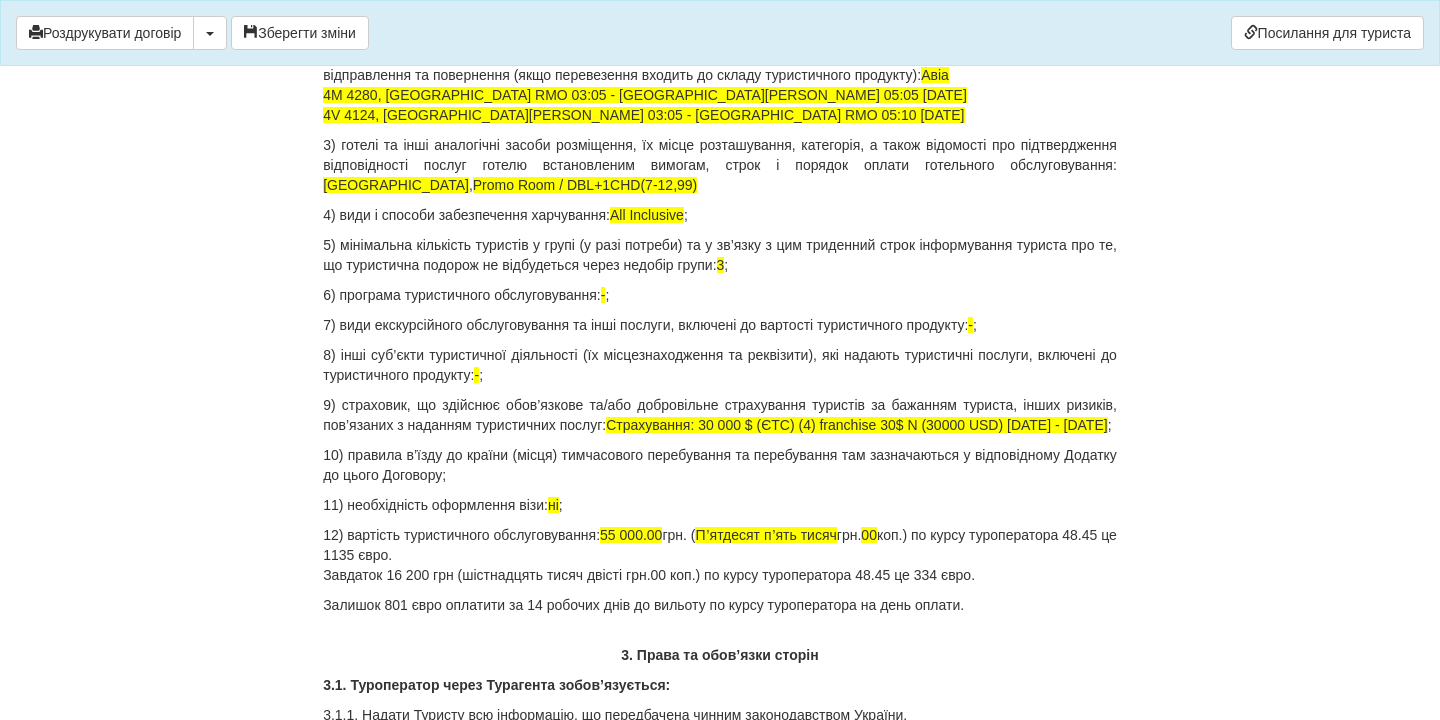 click on "×
Деякі поля не заповнено
Ми підсвітили  порожні поля  червоним кольором.                Ви можете відредагувати текст і внести відсутні дані прямо у цьому вікні.
Роздрукувати договір
Скачати PDF
Зберегти зміни
Посилання для туриста
87536
р." at bounding box center [720, -1711] 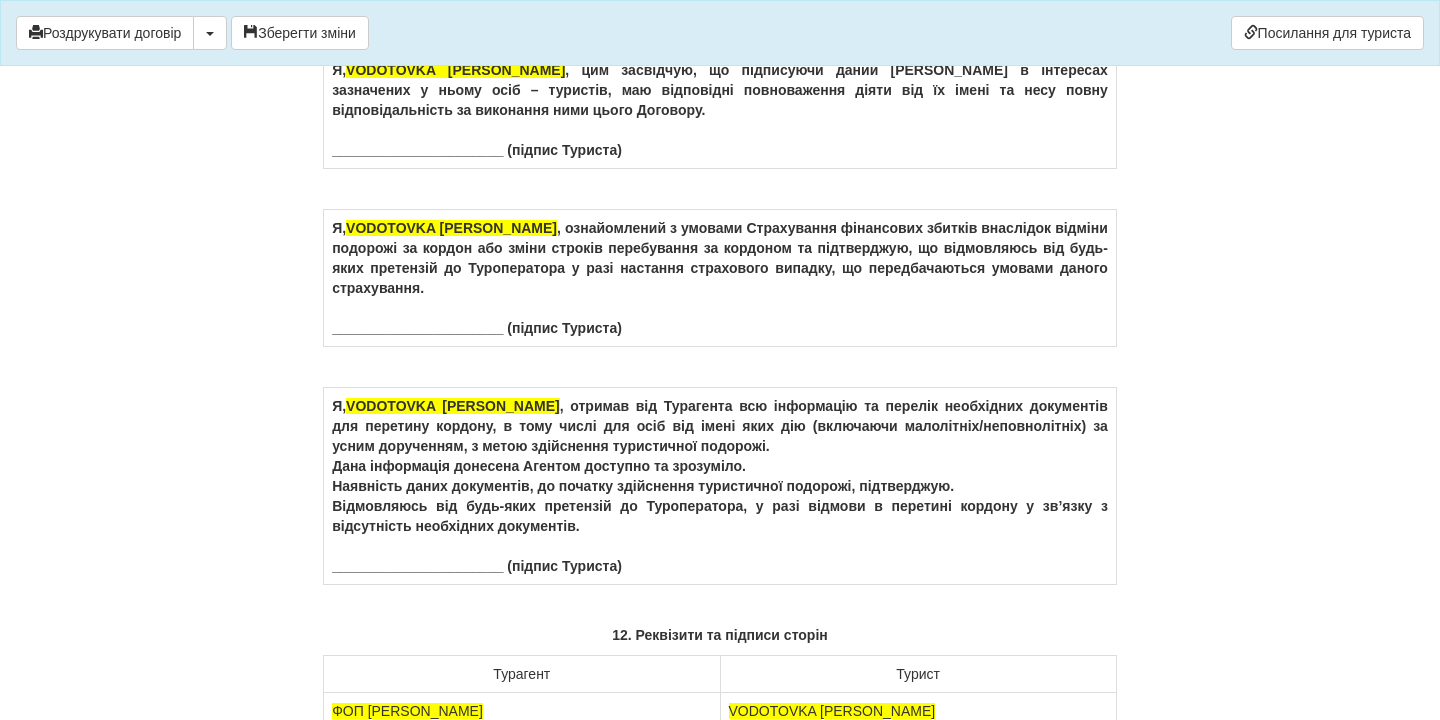 scroll, scrollTop: 12361, scrollLeft: 0, axis: vertical 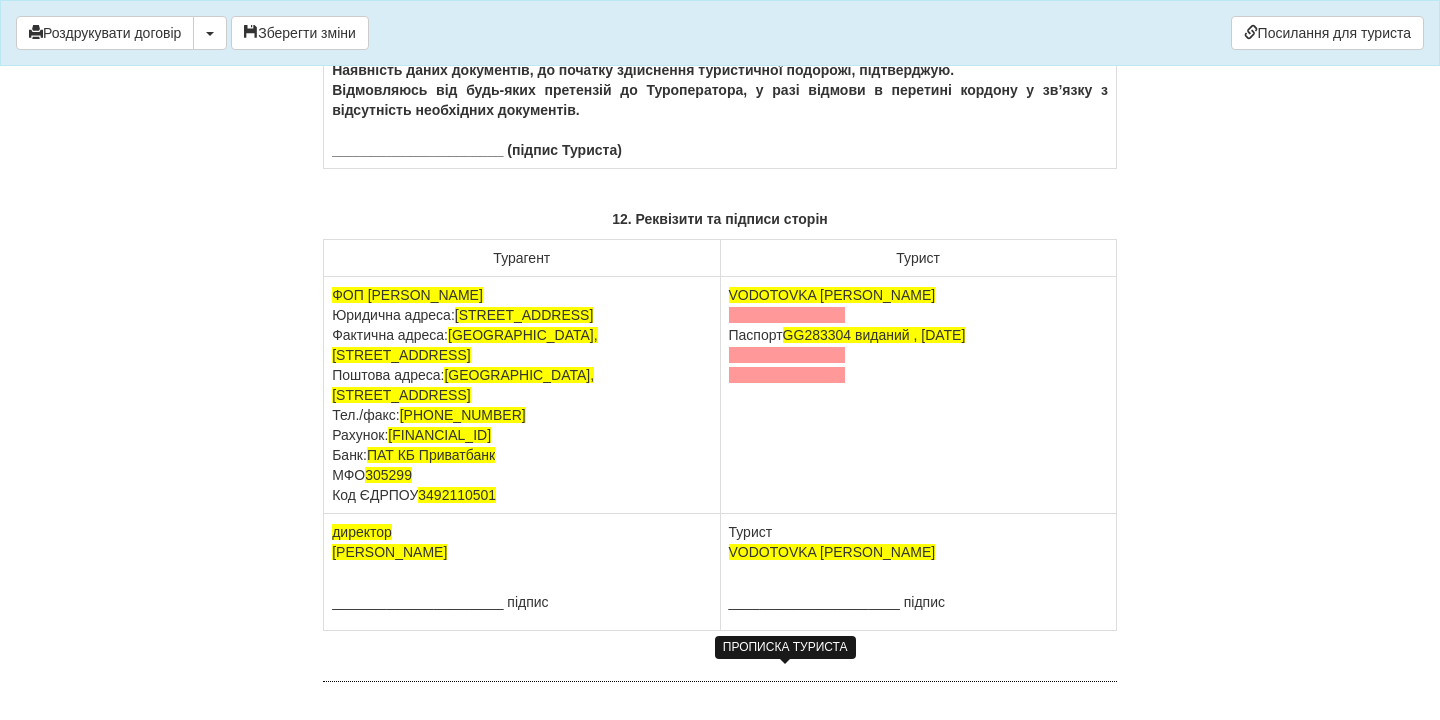 click at bounding box center (787, 315) 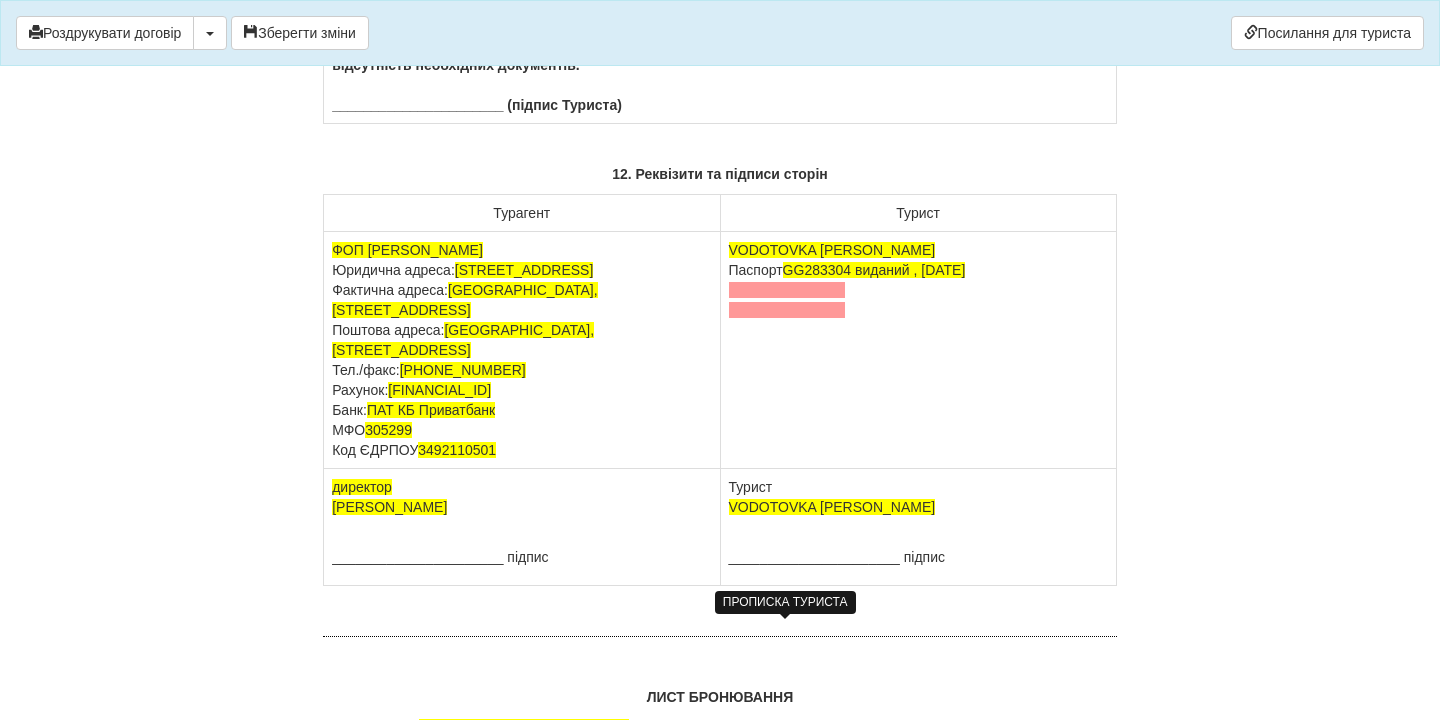 scroll, scrollTop: 12423, scrollLeft: 0, axis: vertical 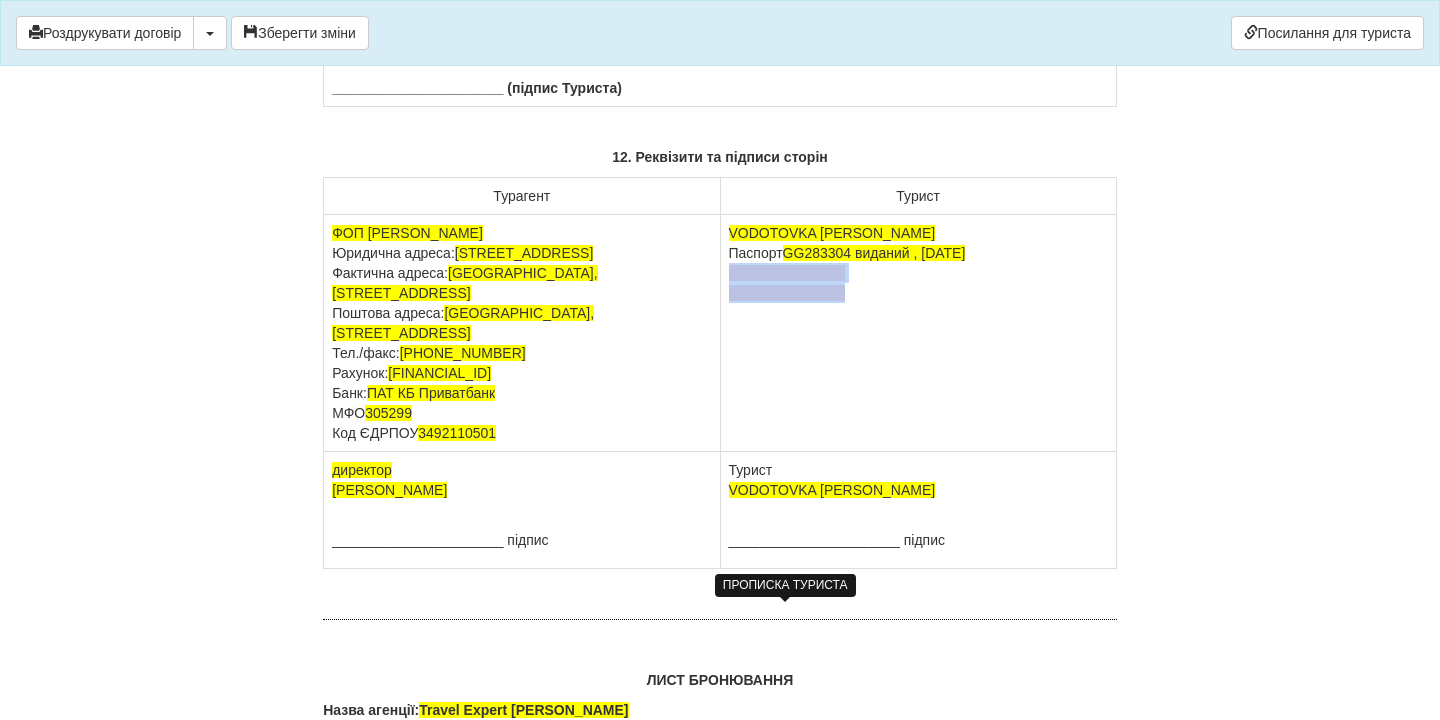 drag, startPoint x: 854, startPoint y: 655, endPoint x: 724, endPoint y: 630, distance: 132.38202 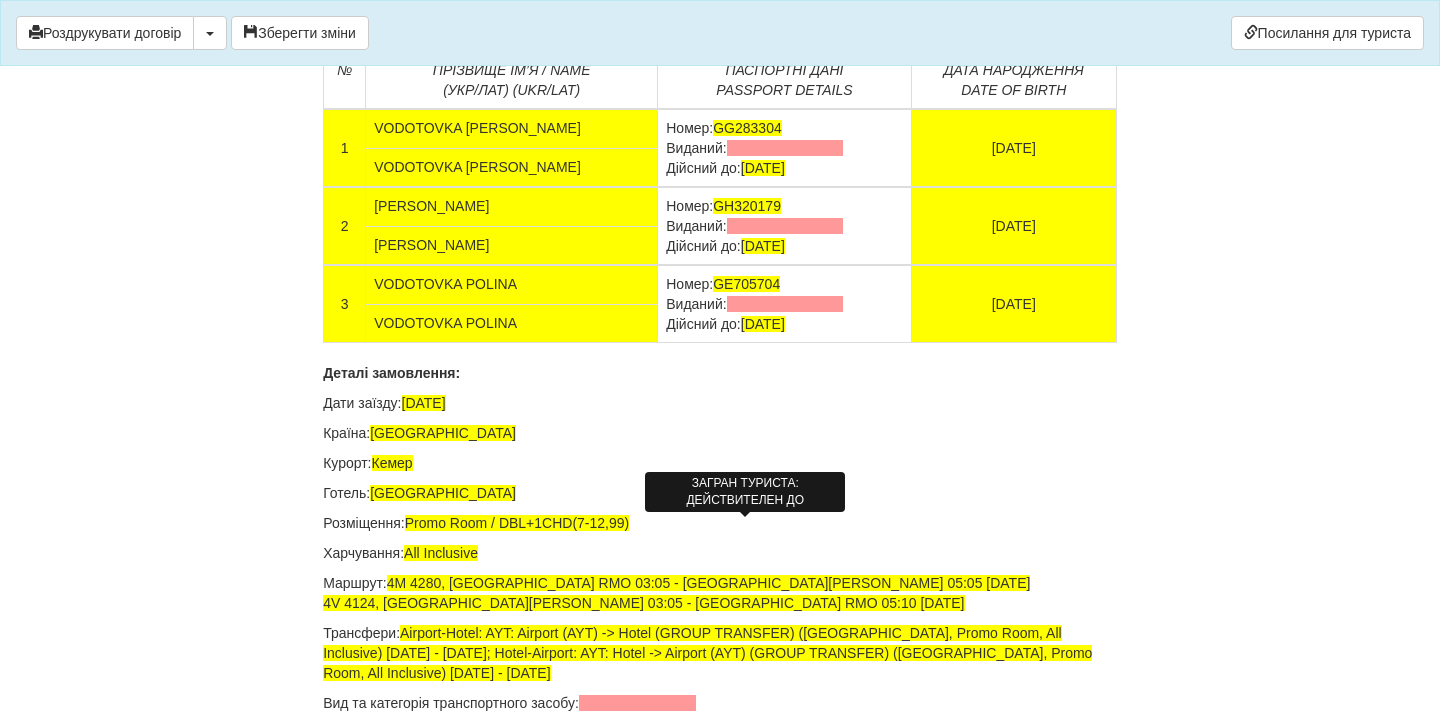 scroll, scrollTop: 13209, scrollLeft: 0, axis: vertical 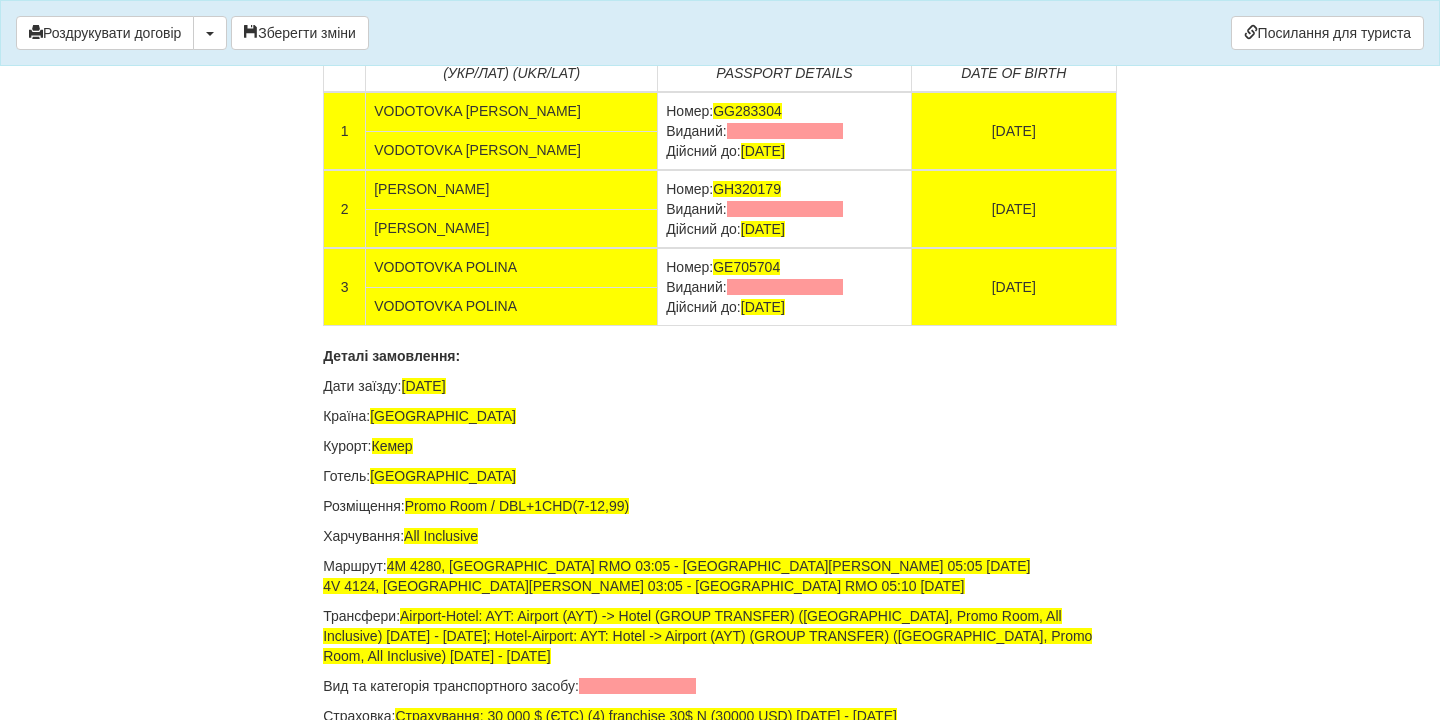 drag, startPoint x: 818, startPoint y: 493, endPoint x: 621, endPoint y: 492, distance: 197.00253 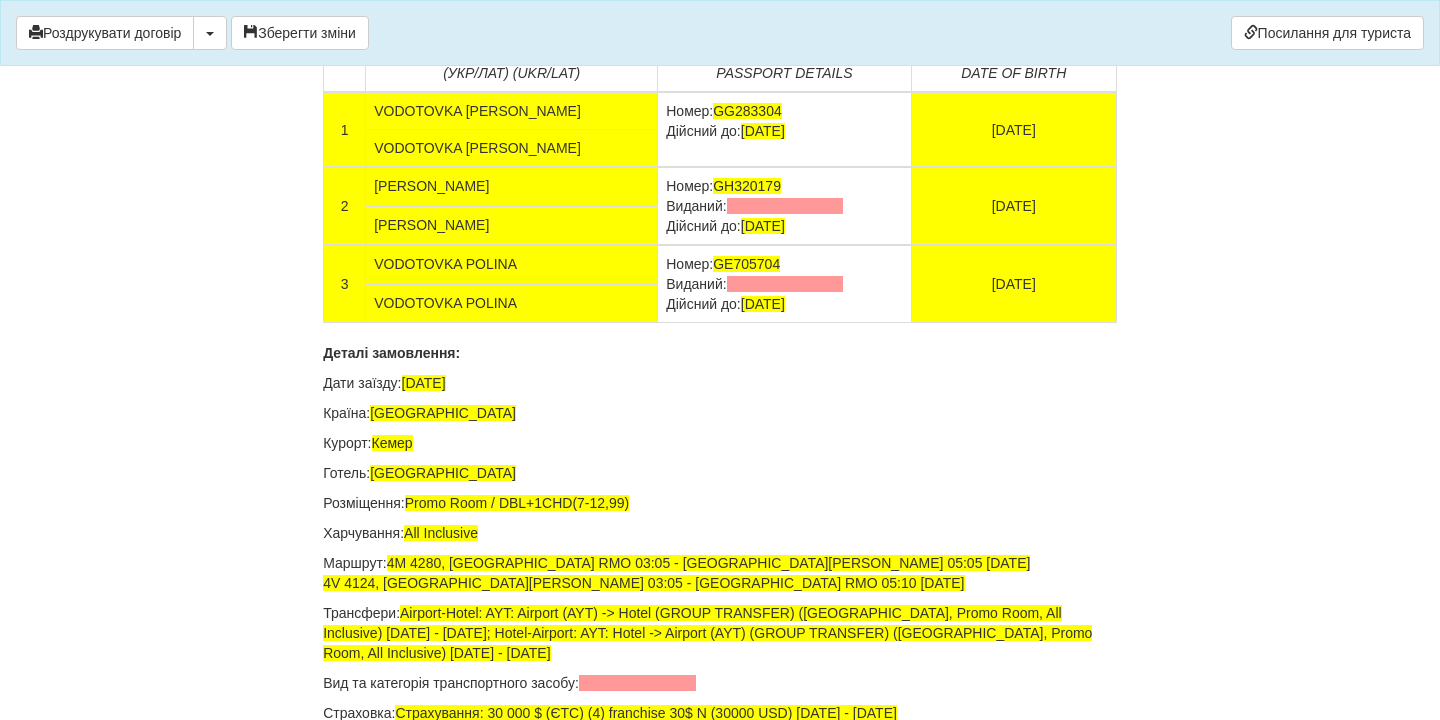 drag, startPoint x: 823, startPoint y: 562, endPoint x: 622, endPoint y: 562, distance: 201 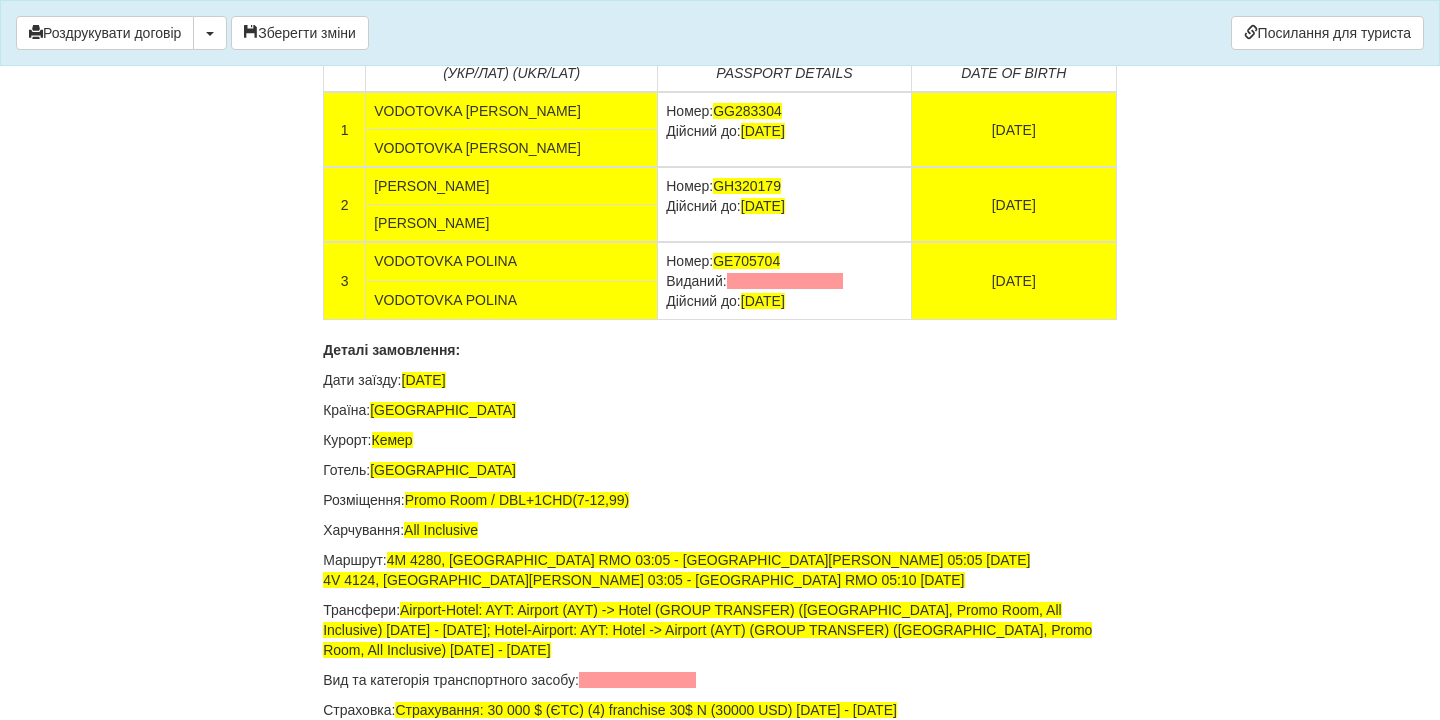 drag, startPoint x: 818, startPoint y: 638, endPoint x: 623, endPoint y: 639, distance: 195.00256 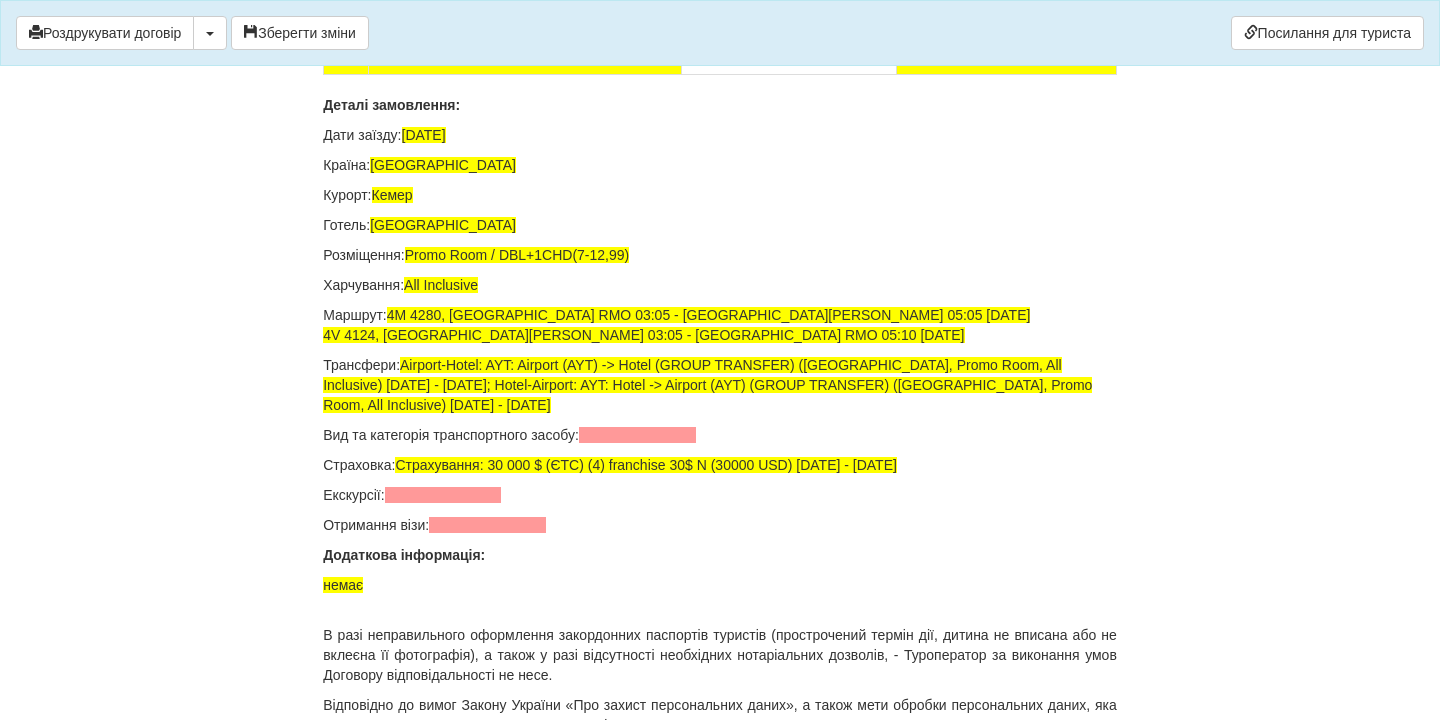 scroll, scrollTop: 13578, scrollLeft: 0, axis: vertical 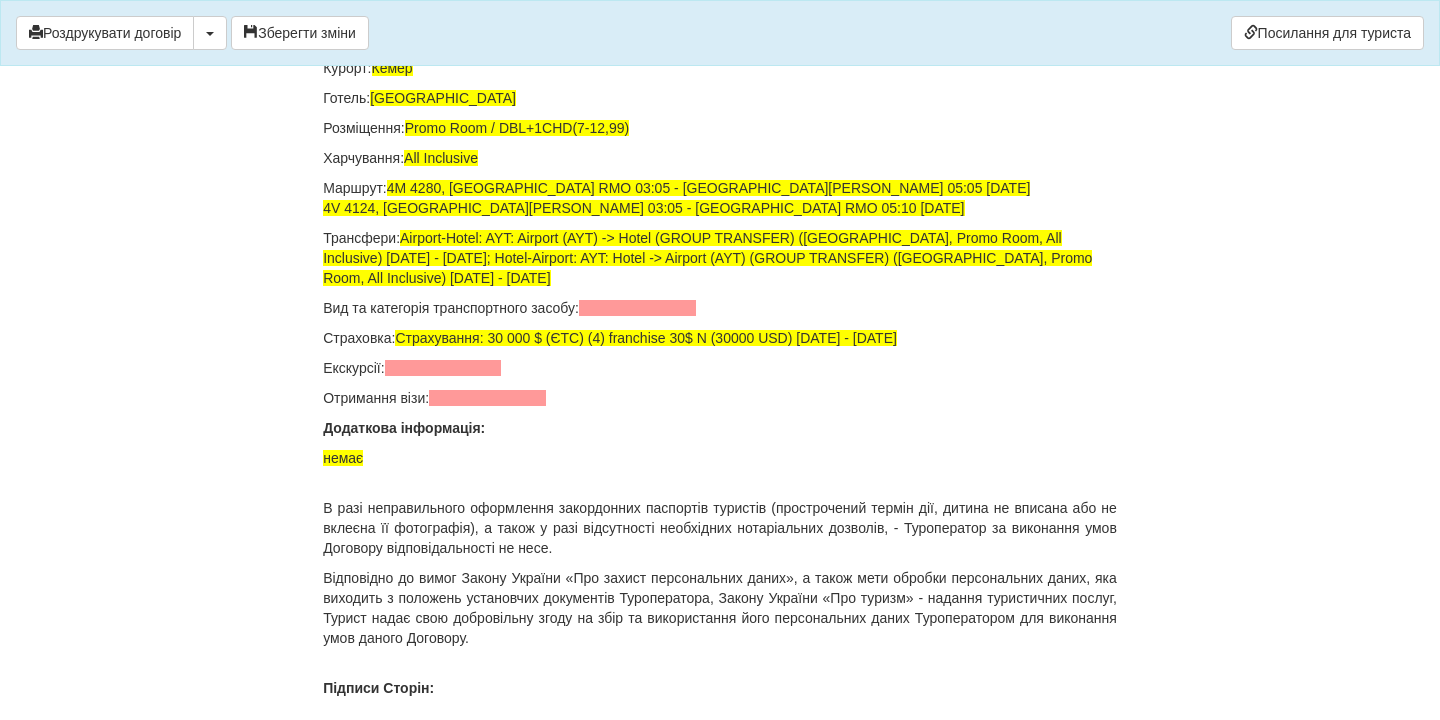 click on "Вид та категорія транспортного засобу:" at bounding box center (720, 308) 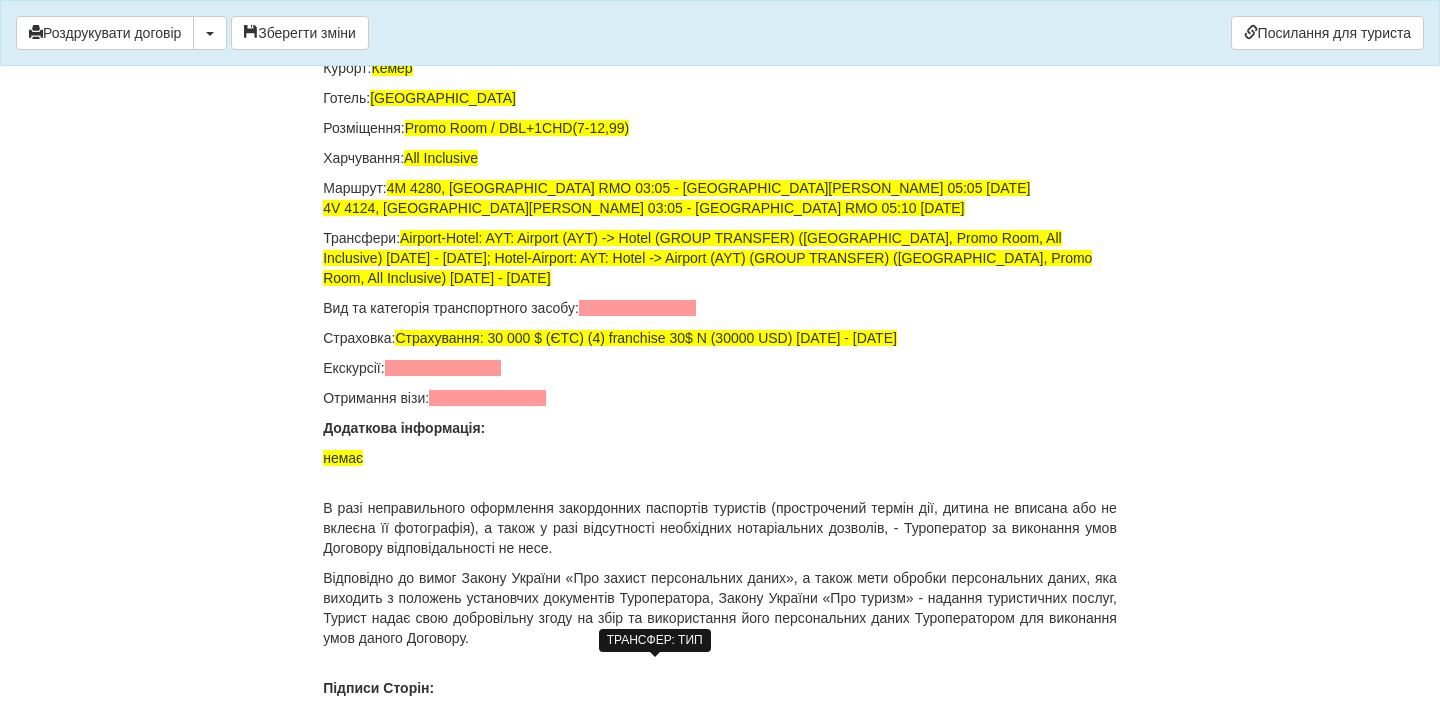 click at bounding box center (637, 308) 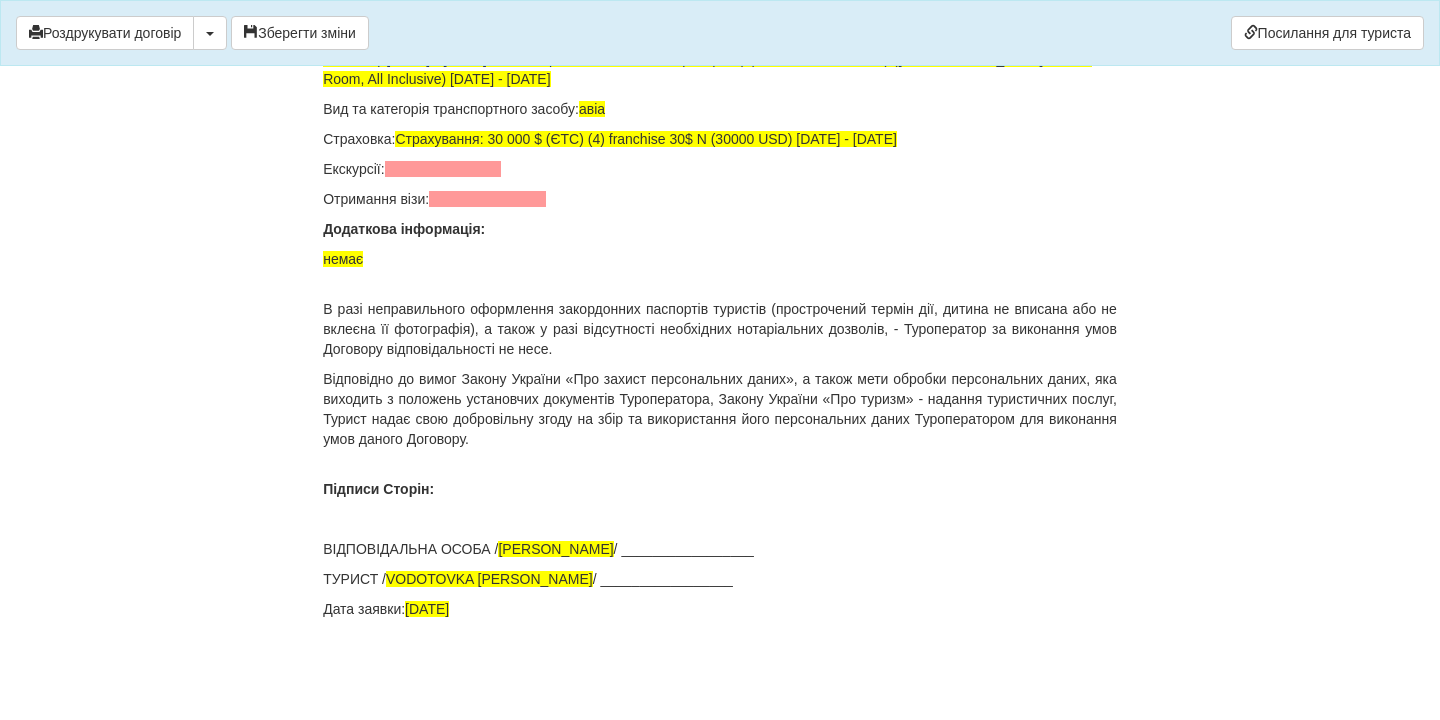 scroll, scrollTop: 13824, scrollLeft: 0, axis: vertical 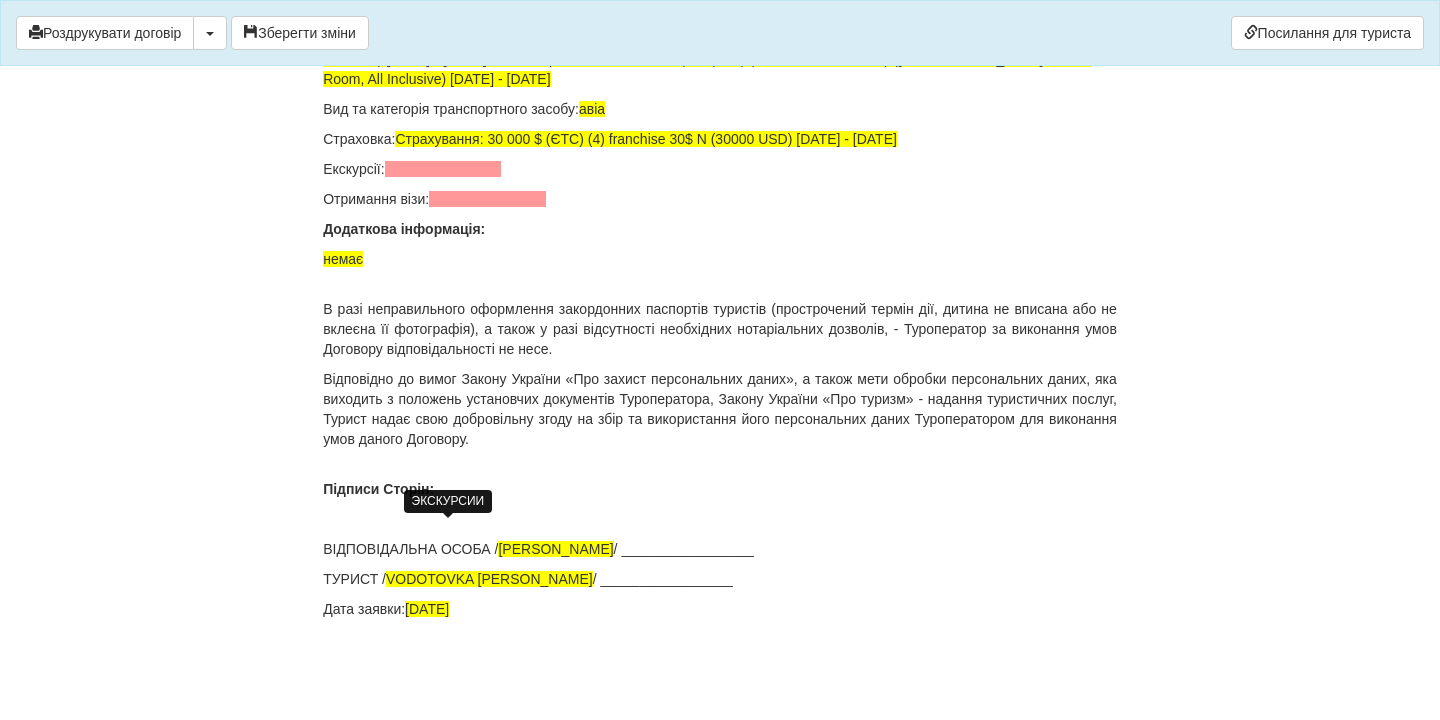 click at bounding box center [443, 169] 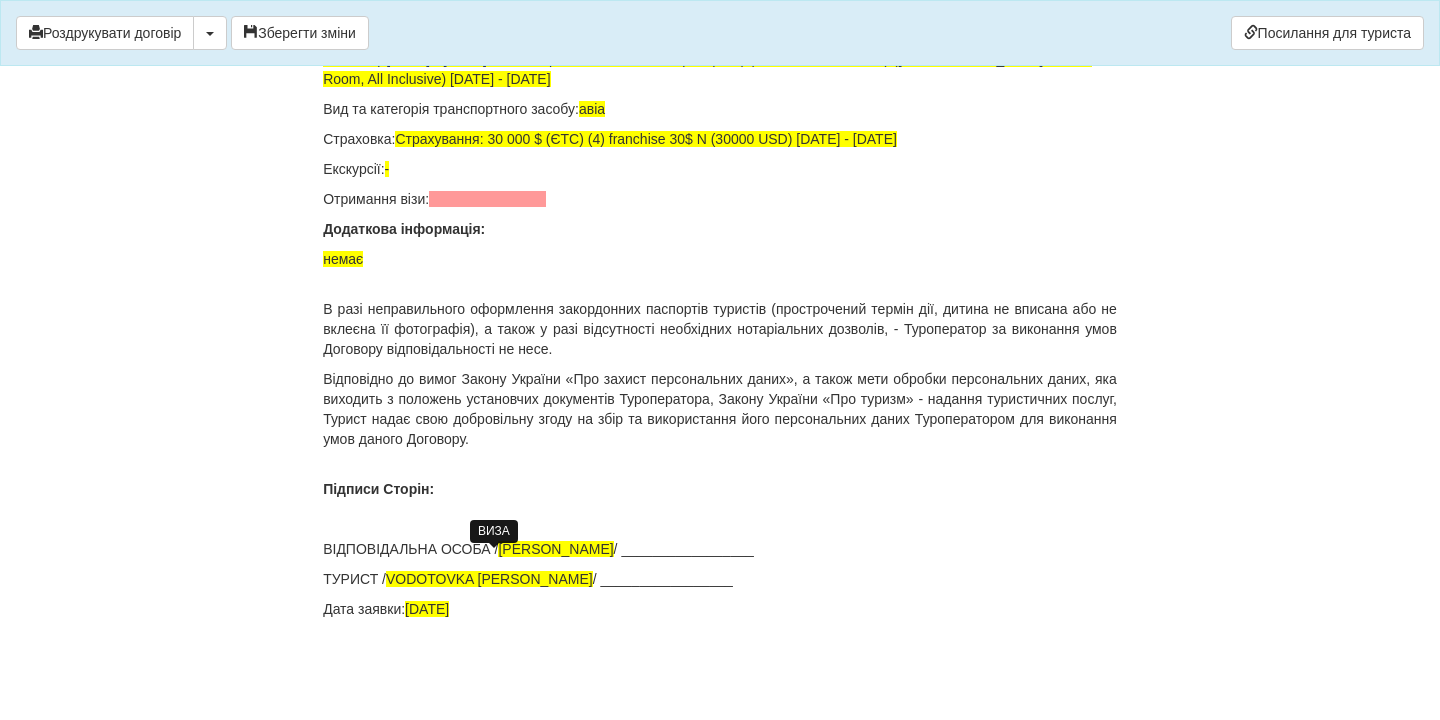click at bounding box center (487, 199) 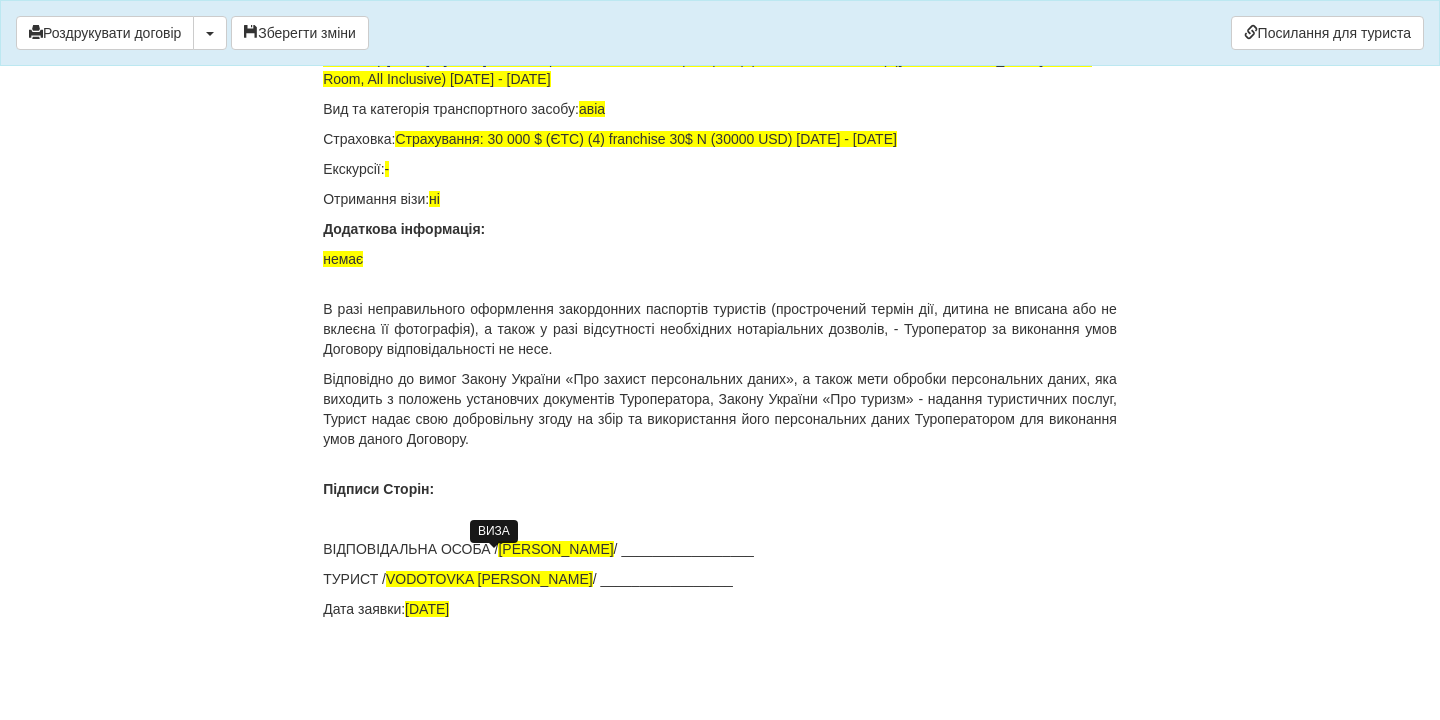 scroll, scrollTop: 14137, scrollLeft: 0, axis: vertical 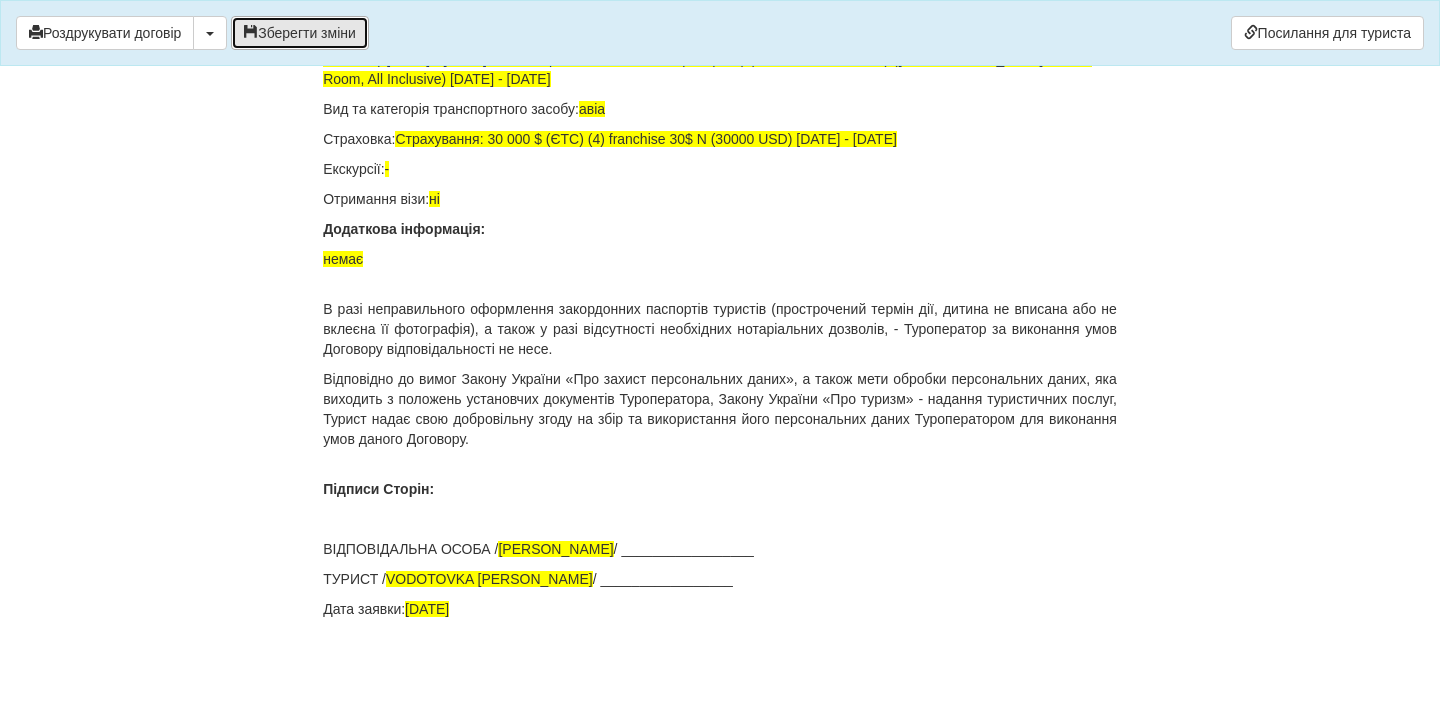 click on "Зберегти зміни" at bounding box center (300, 33) 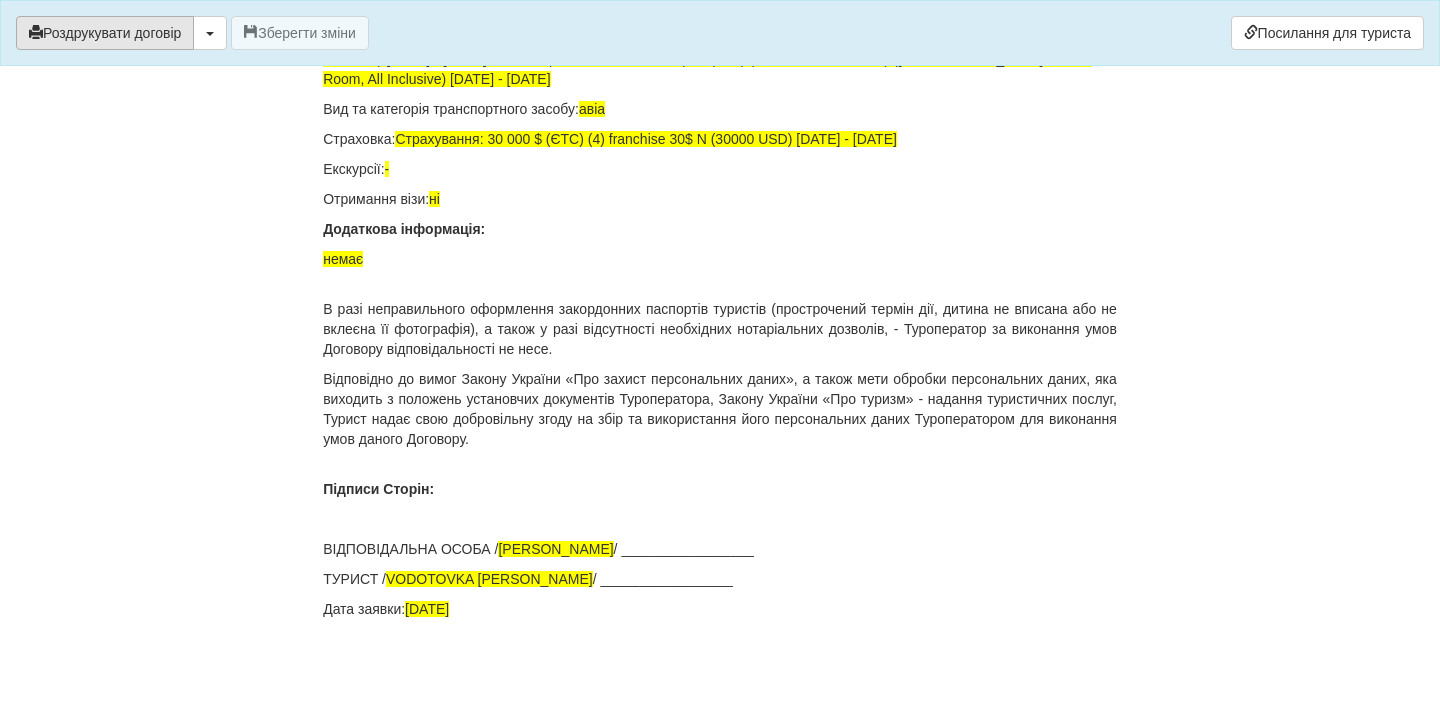click on "Роздрукувати договір" at bounding box center (105, 33) 